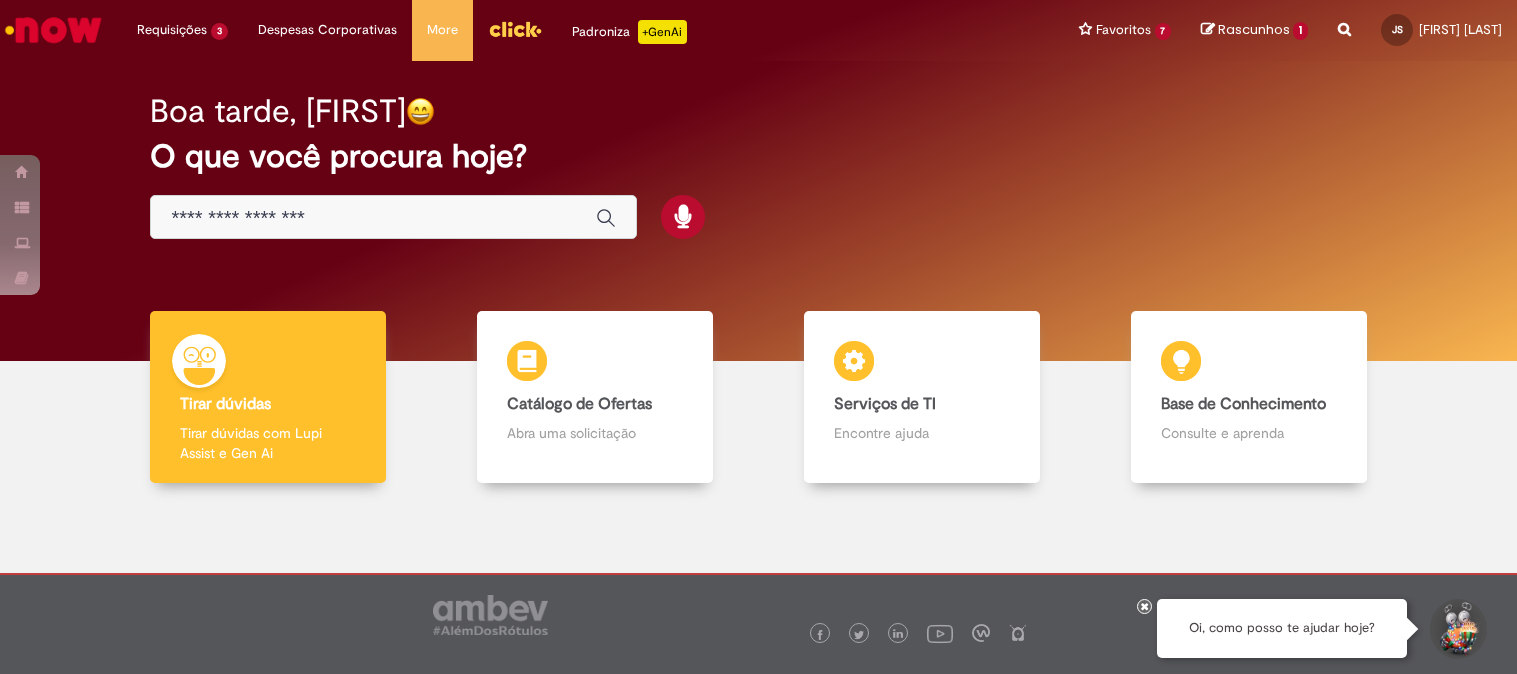 scroll, scrollTop: 0, scrollLeft: 0, axis: both 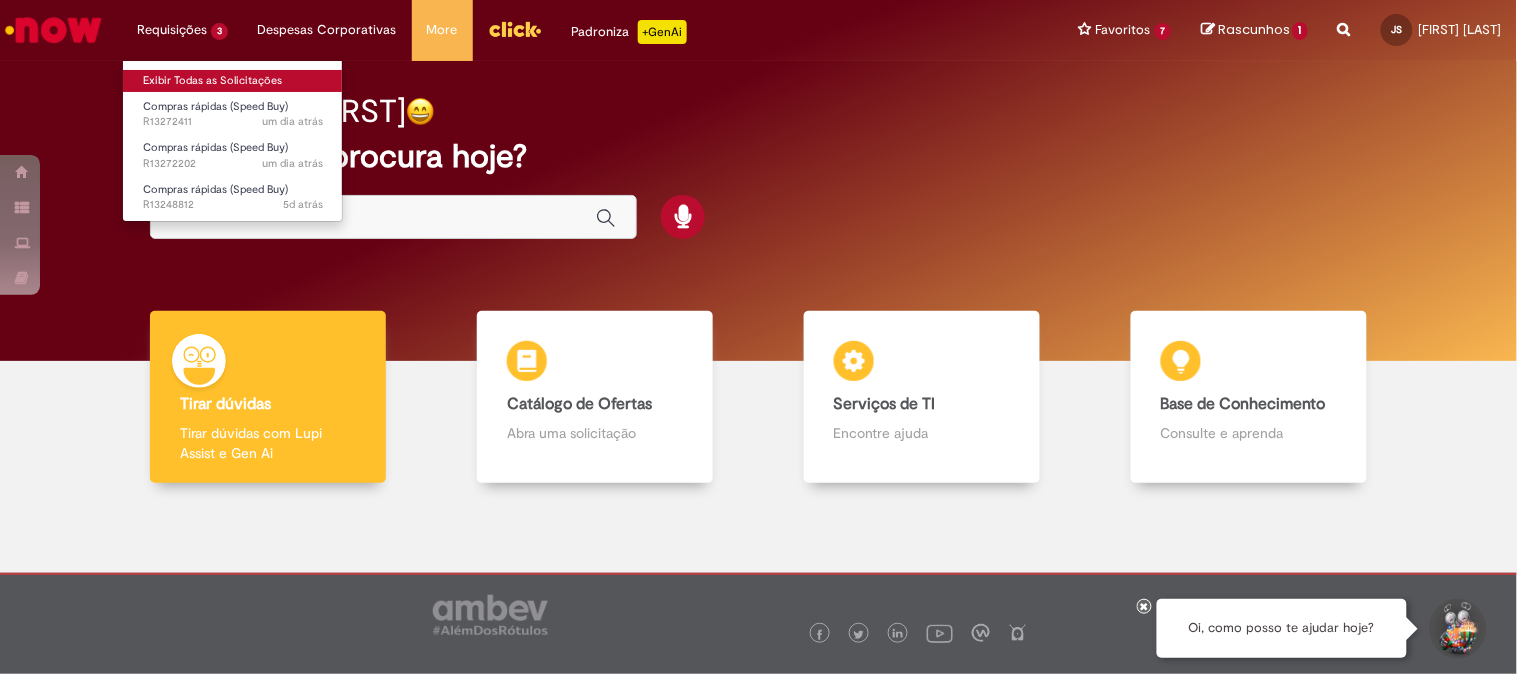 click on "Exibir Todas as Solicitações" at bounding box center (233, 81) 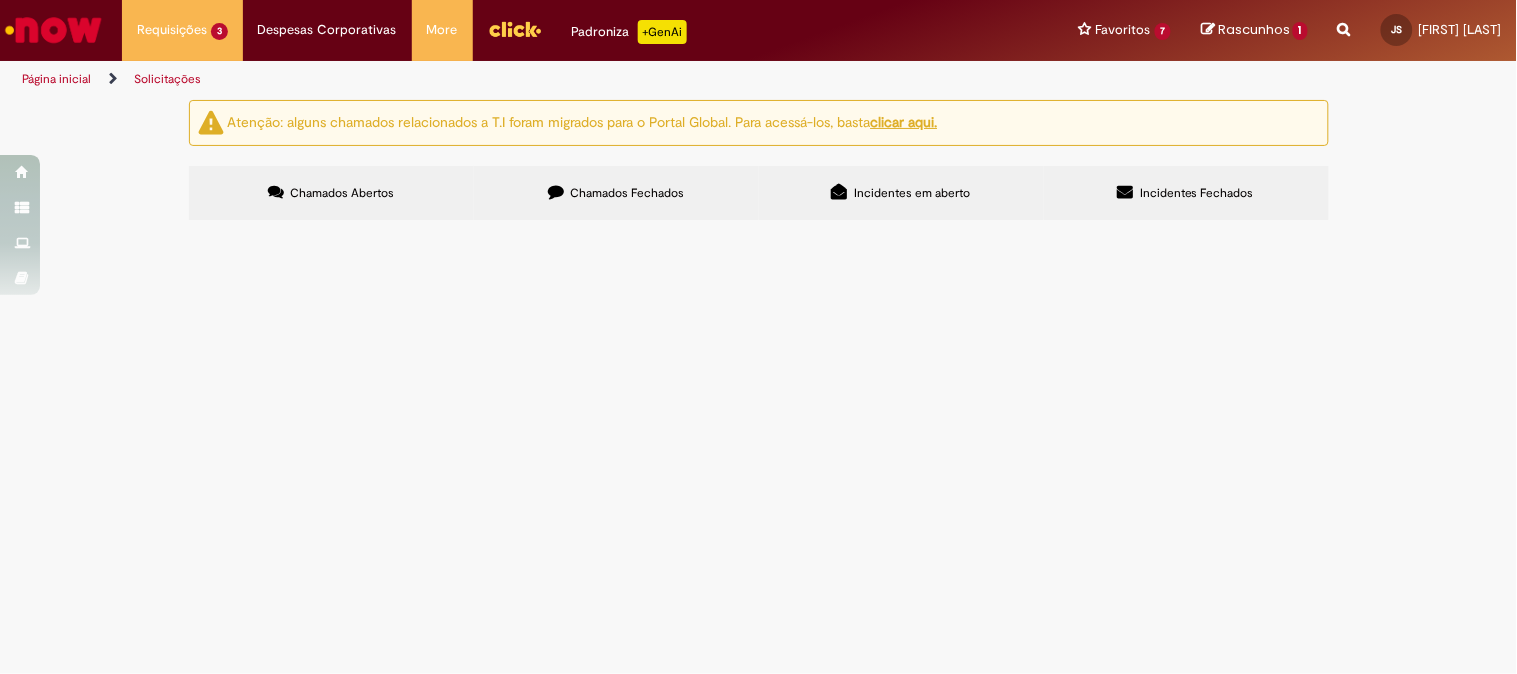 click on "Chamados Fechados" at bounding box center [616, 193] 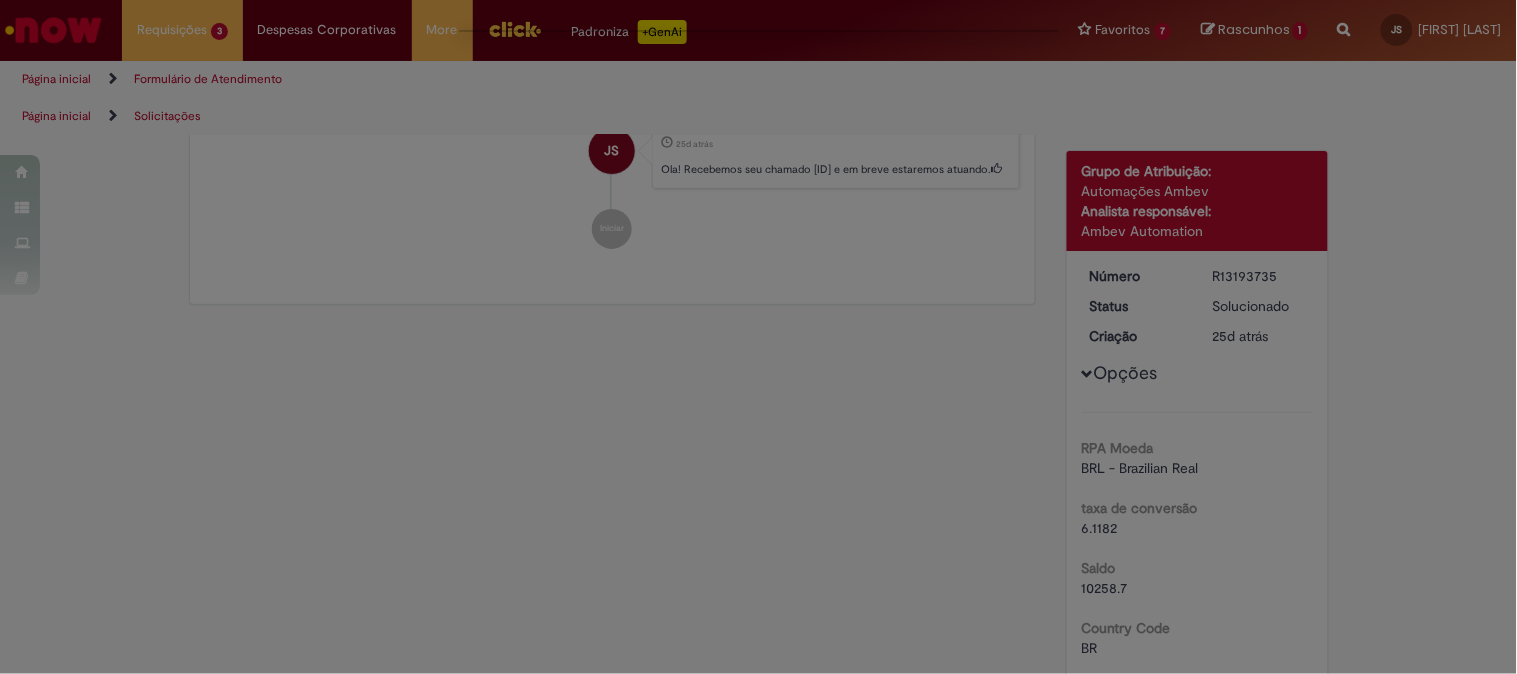 scroll, scrollTop: 0, scrollLeft: 0, axis: both 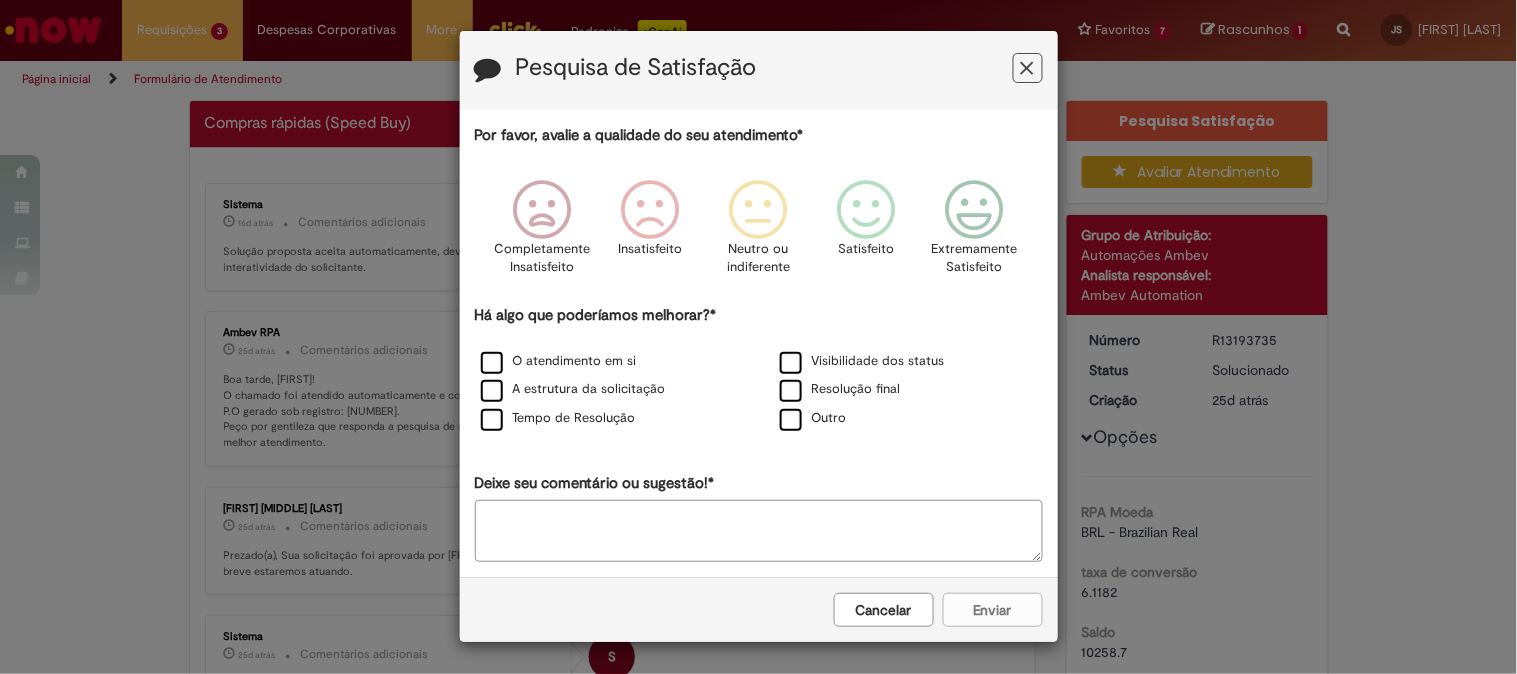 click at bounding box center (1027, 68) 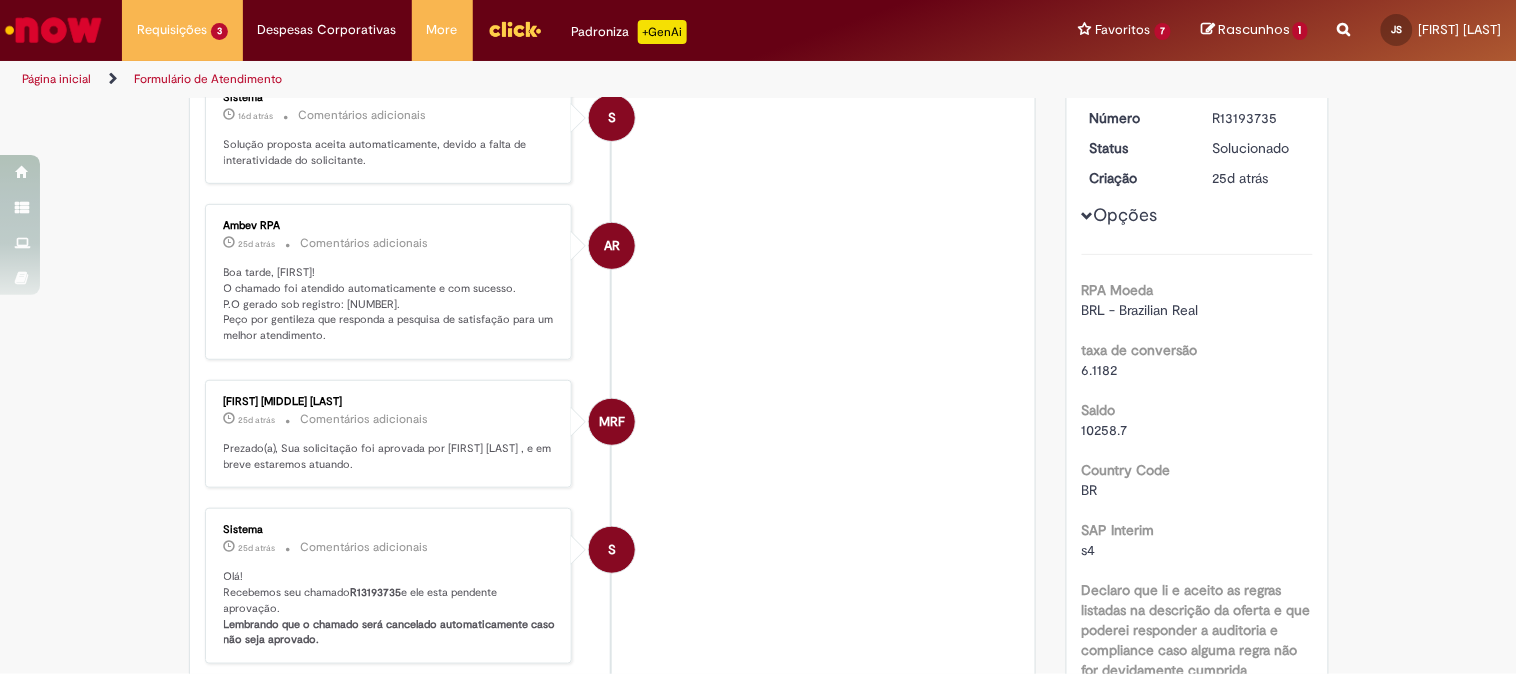 scroll, scrollTop: 333, scrollLeft: 0, axis: vertical 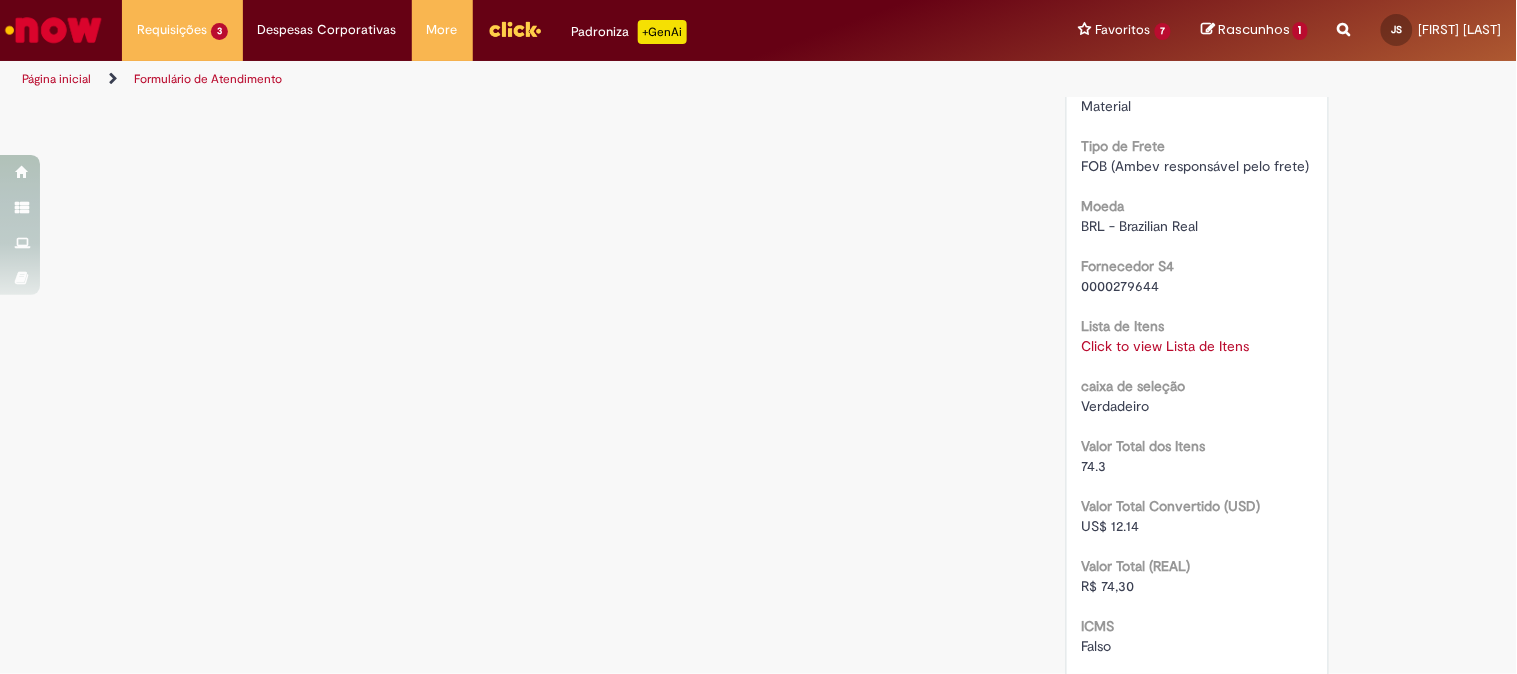 click on "Lista de Itens" at bounding box center (1123, 326) 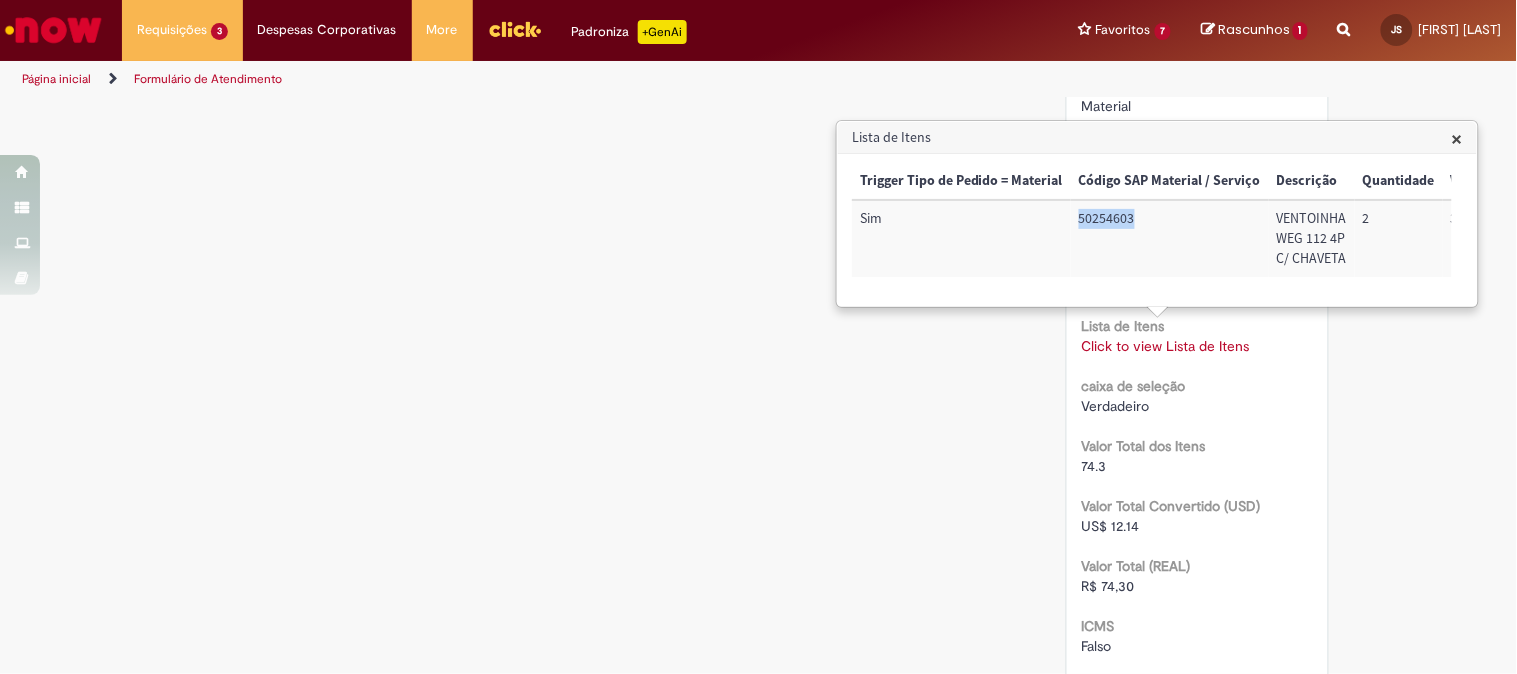 drag, startPoint x: 1135, startPoint y: 223, endPoint x: 1081, endPoint y: 223, distance: 54 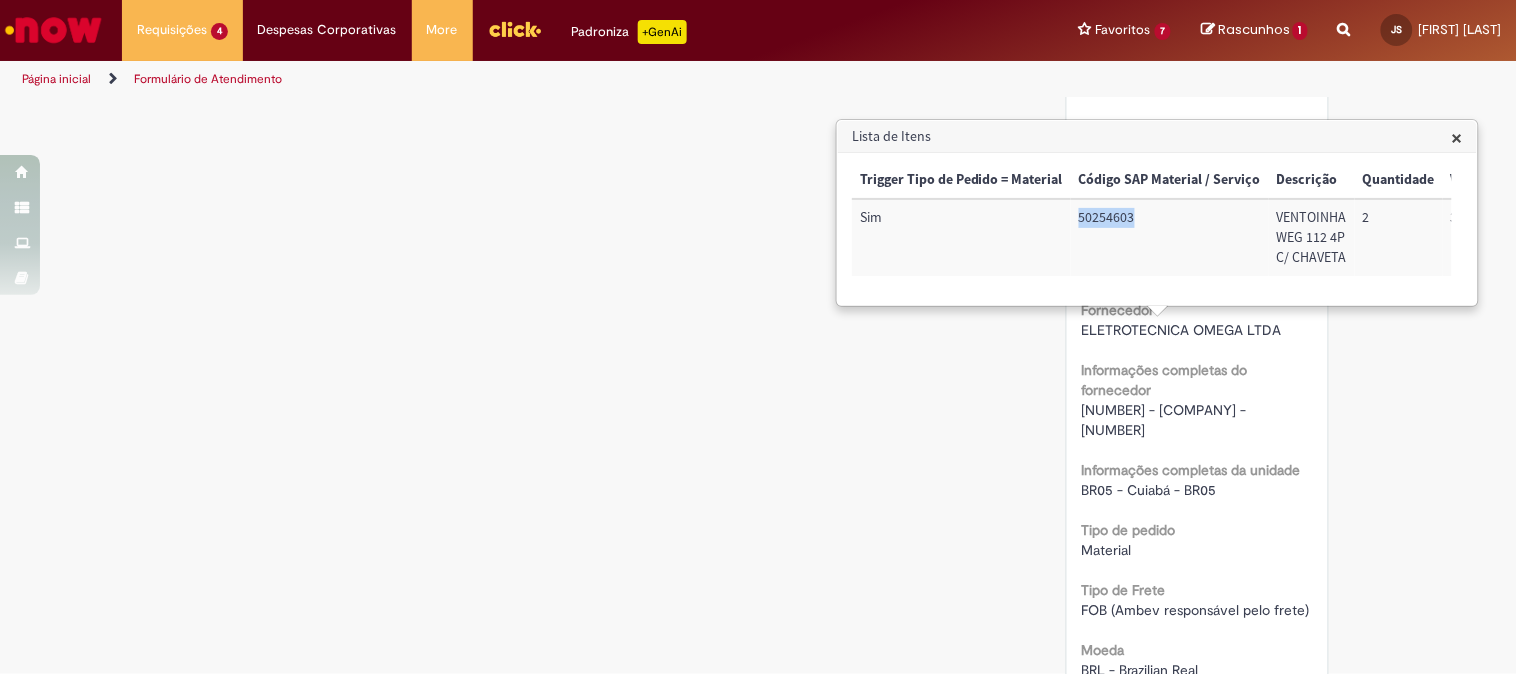 scroll, scrollTop: 1080, scrollLeft: 0, axis: vertical 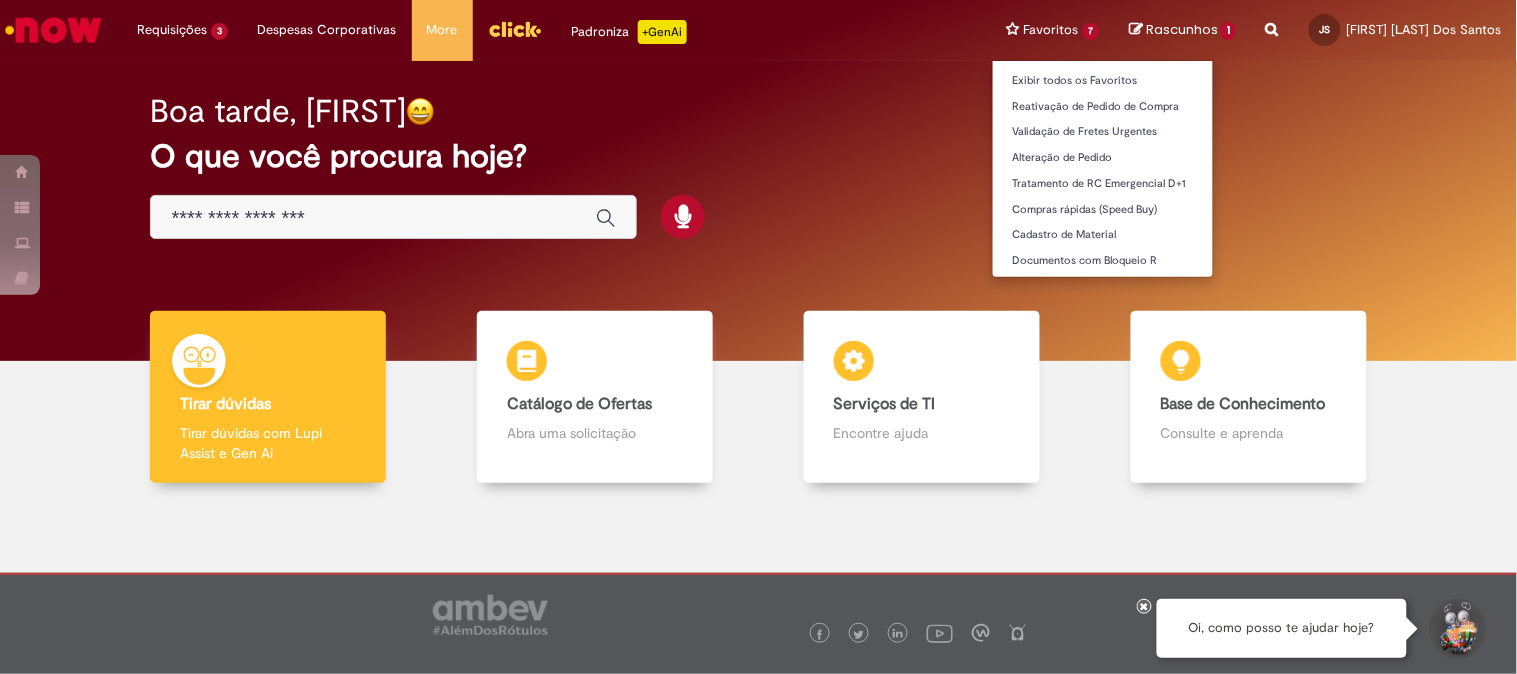 click on "Compras rápidas (Speed Buy)" at bounding box center [1103, 208] 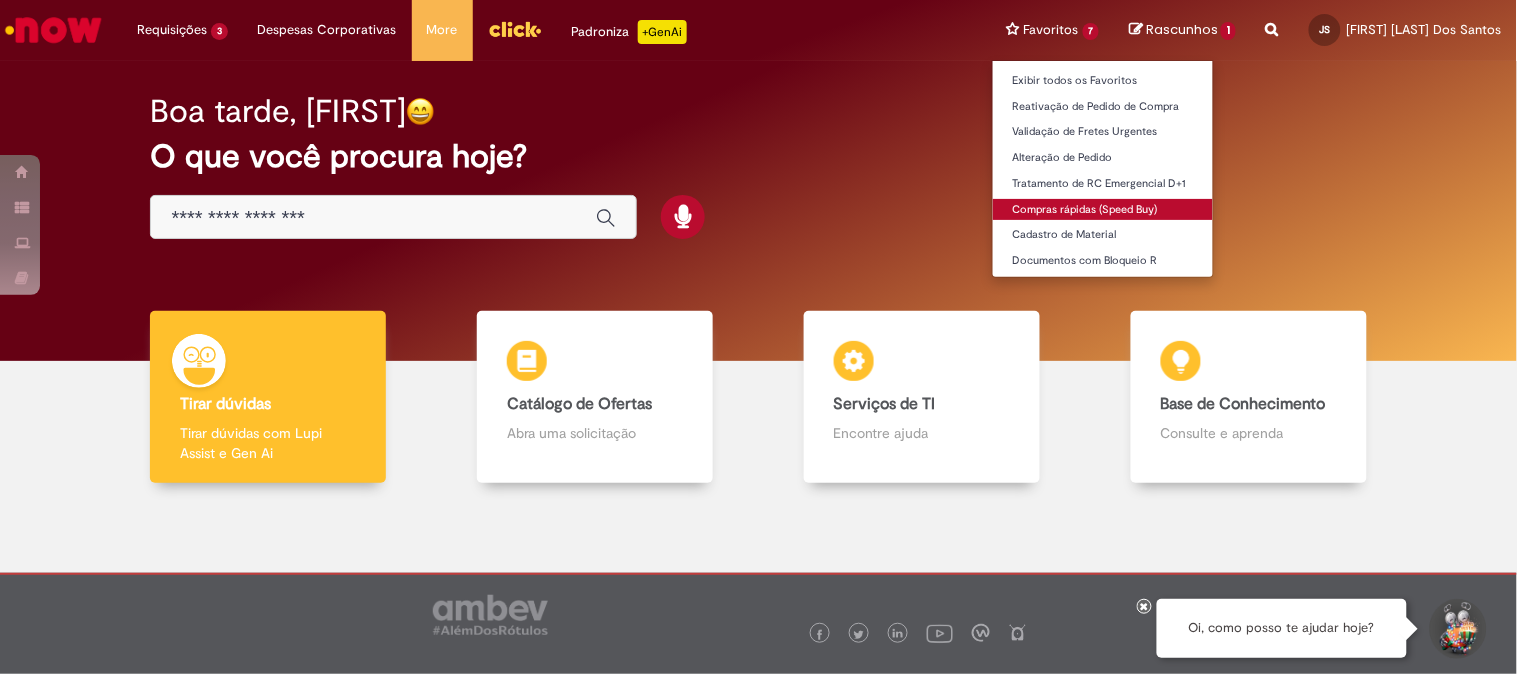 click on "Compras rápidas (Speed Buy)" at bounding box center (1103, 210) 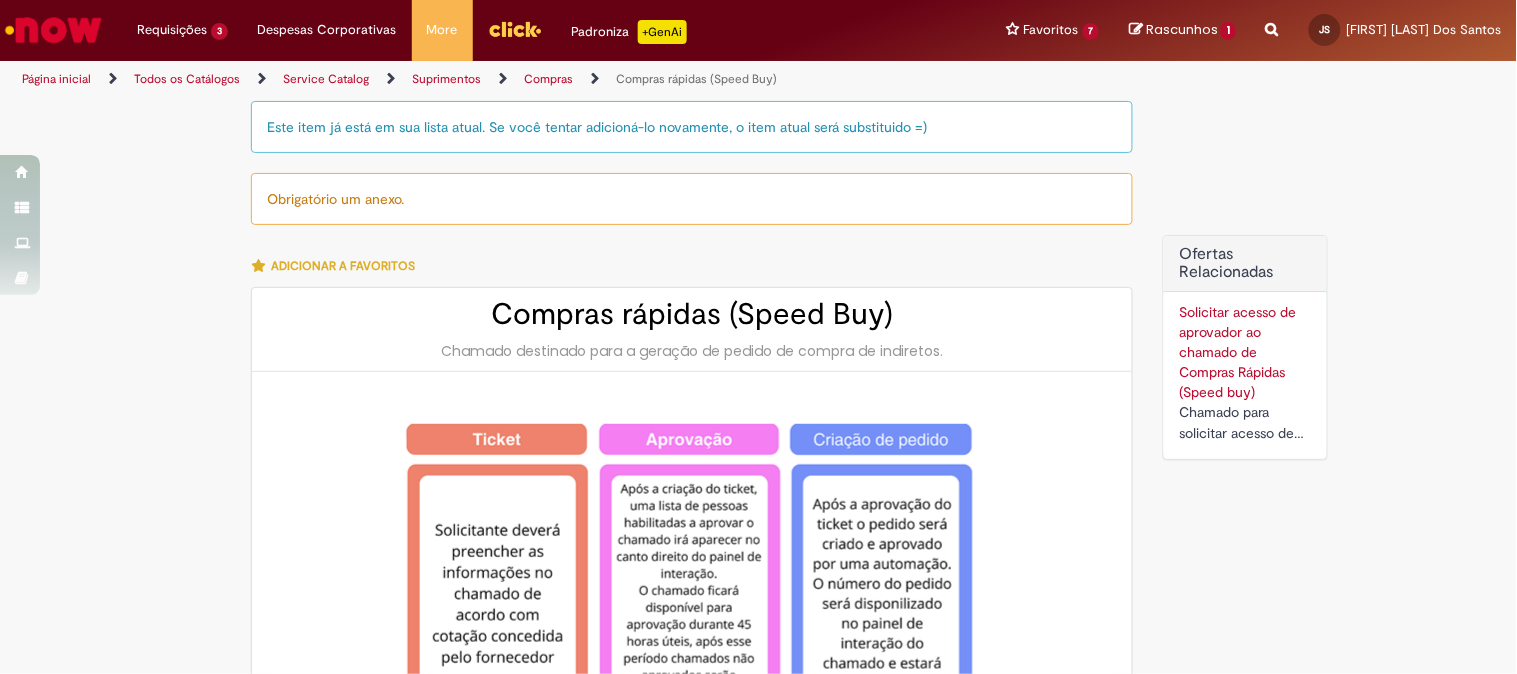 type on "********" 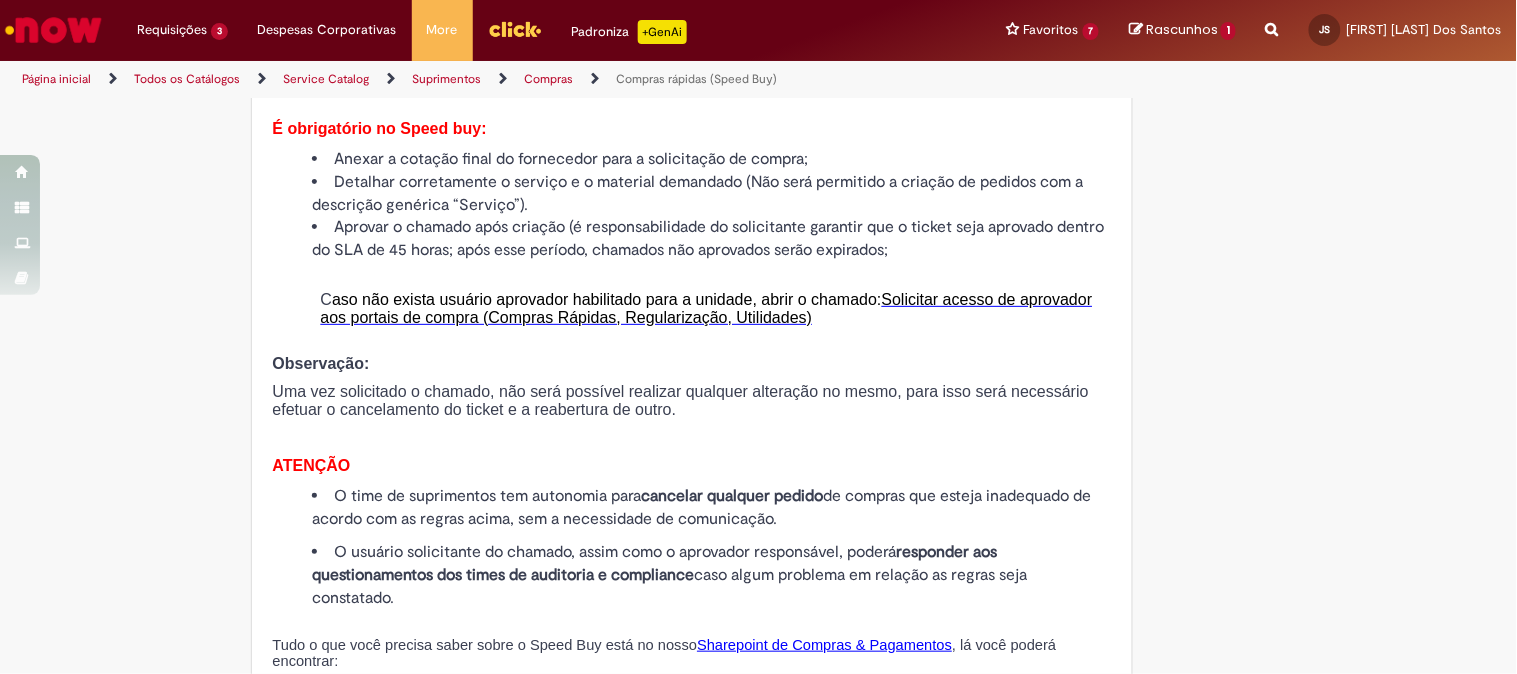 scroll, scrollTop: 2111, scrollLeft: 0, axis: vertical 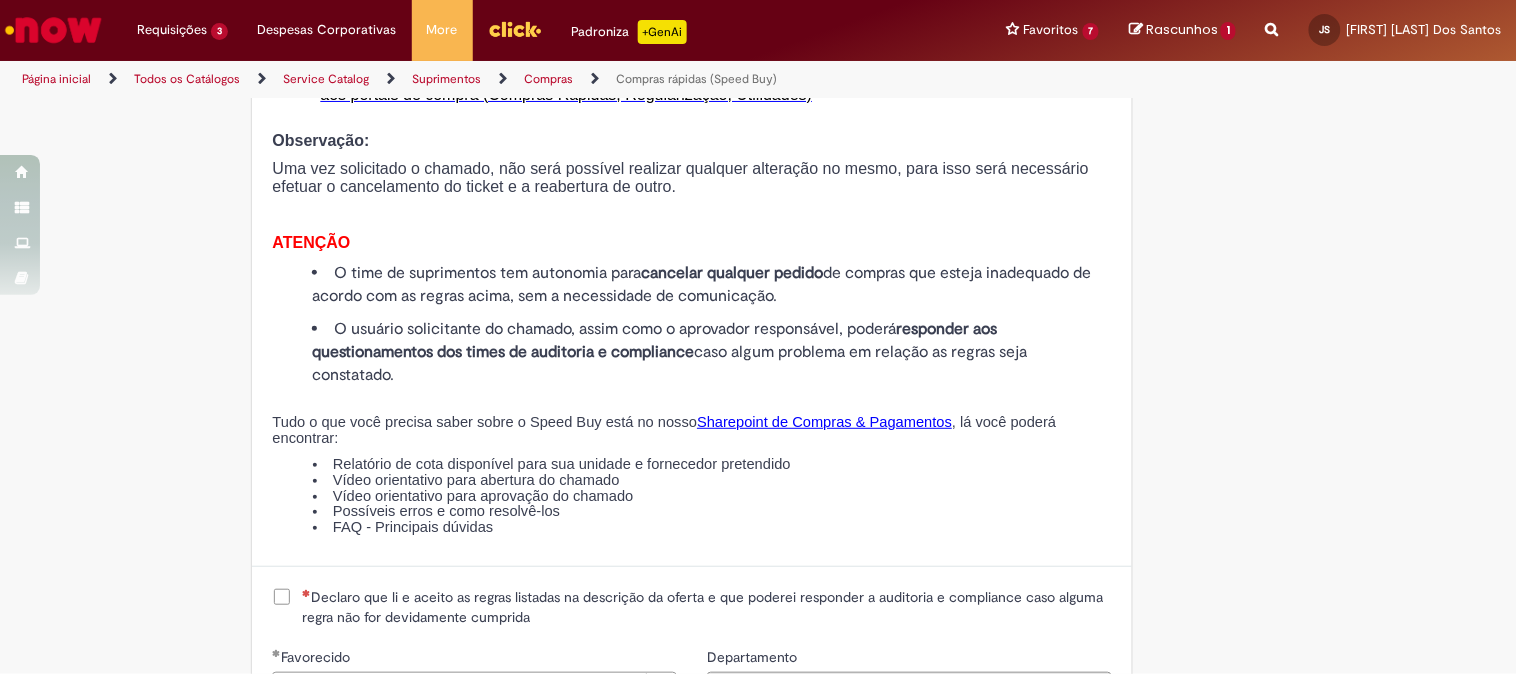 click on "Declaro que li e aceito as regras listadas na descrição da oferta e que poderei responder a auditoria e compliance caso alguma regra não for devidamente cumprida" at bounding box center (707, 607) 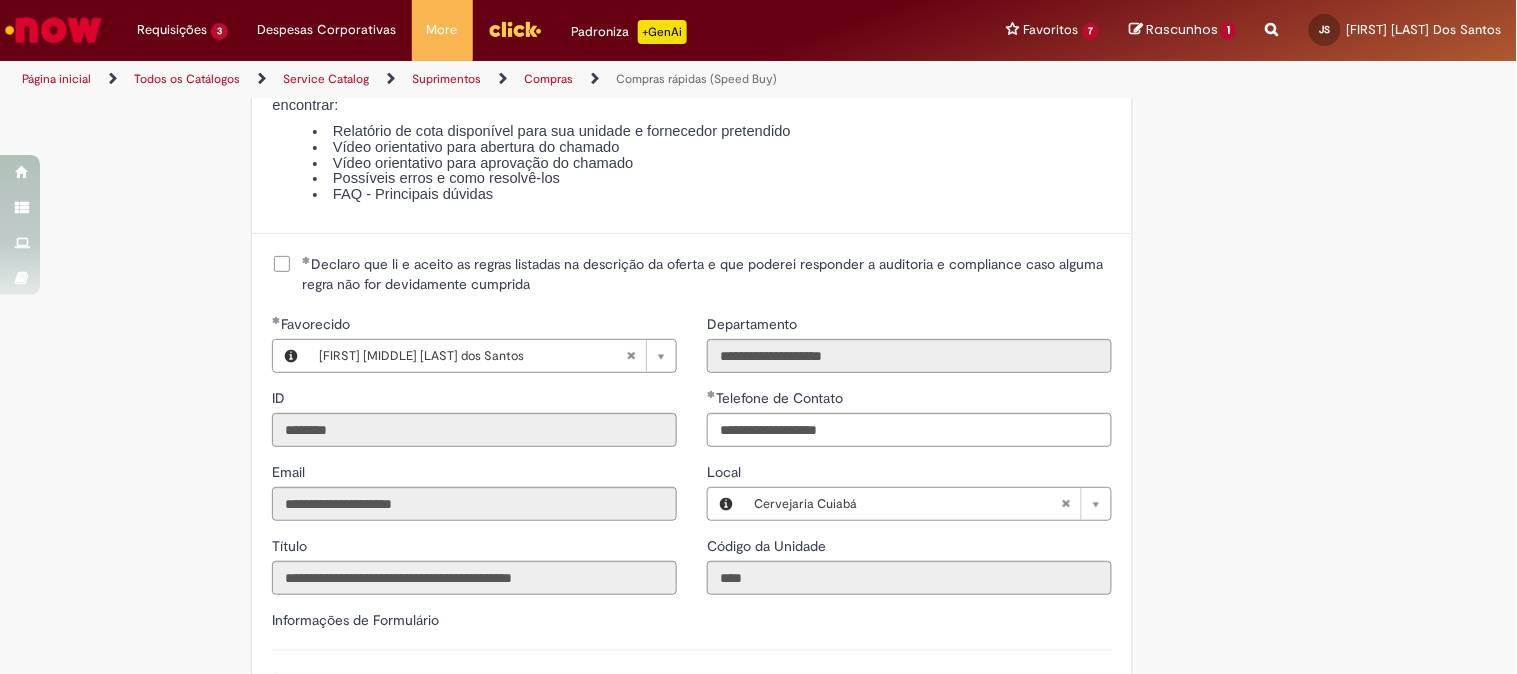 scroll, scrollTop: 2666, scrollLeft: 0, axis: vertical 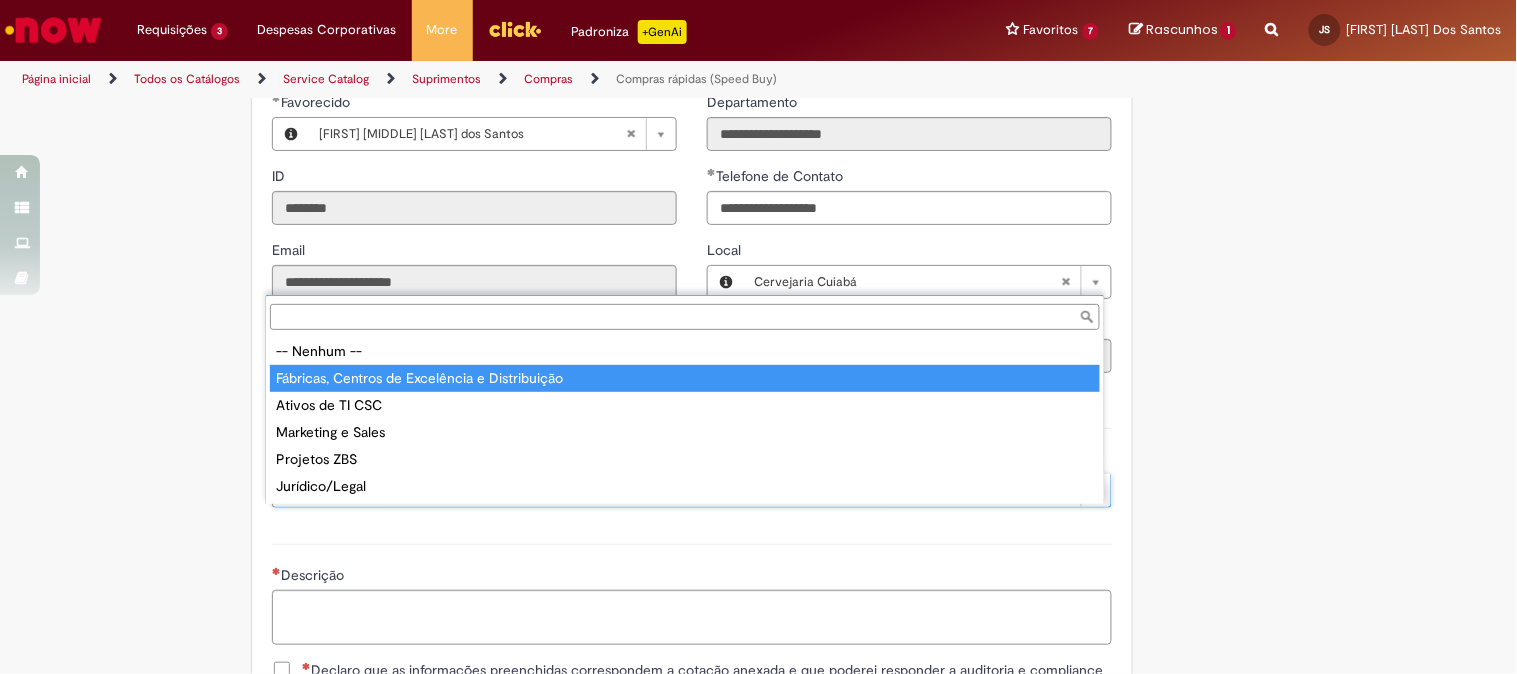 type on "**********" 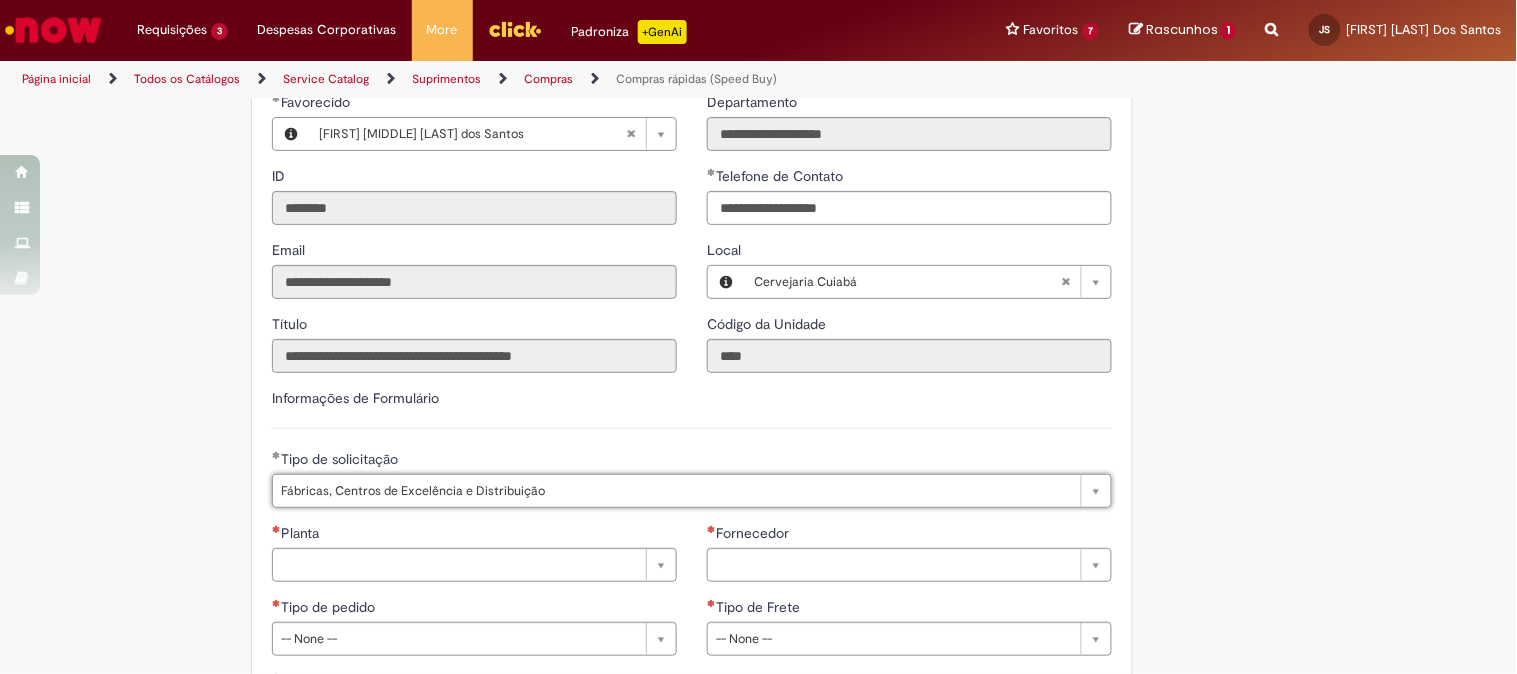 scroll, scrollTop: 2888, scrollLeft: 0, axis: vertical 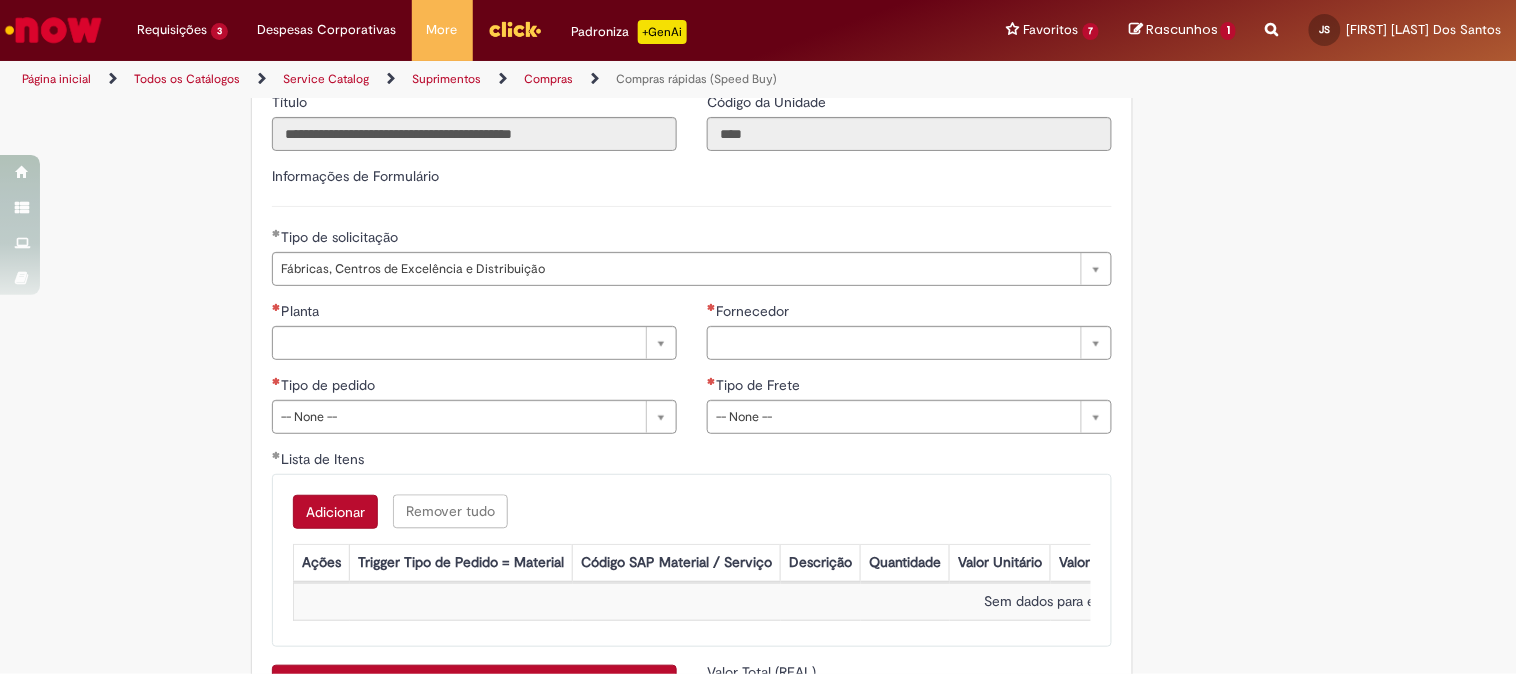 click on "Planta" at bounding box center (474, 313) 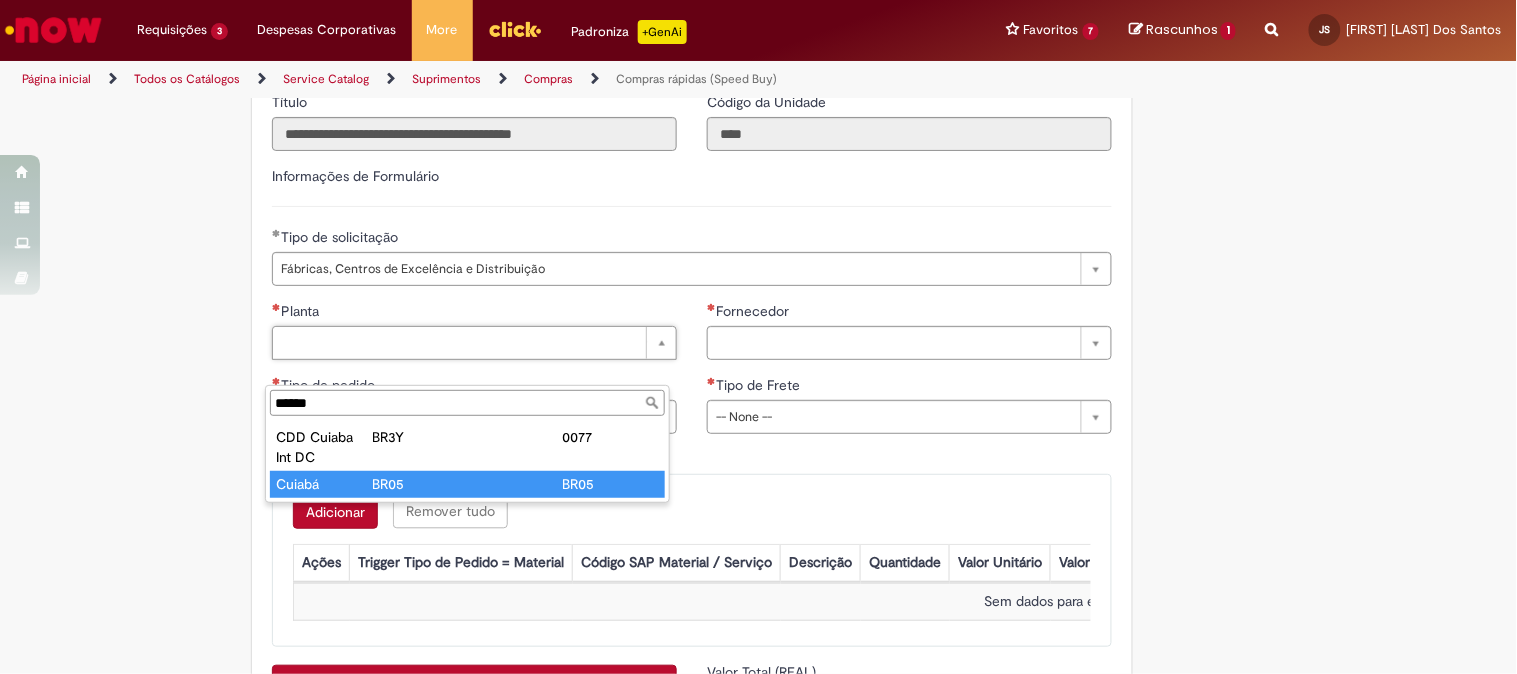 type on "******" 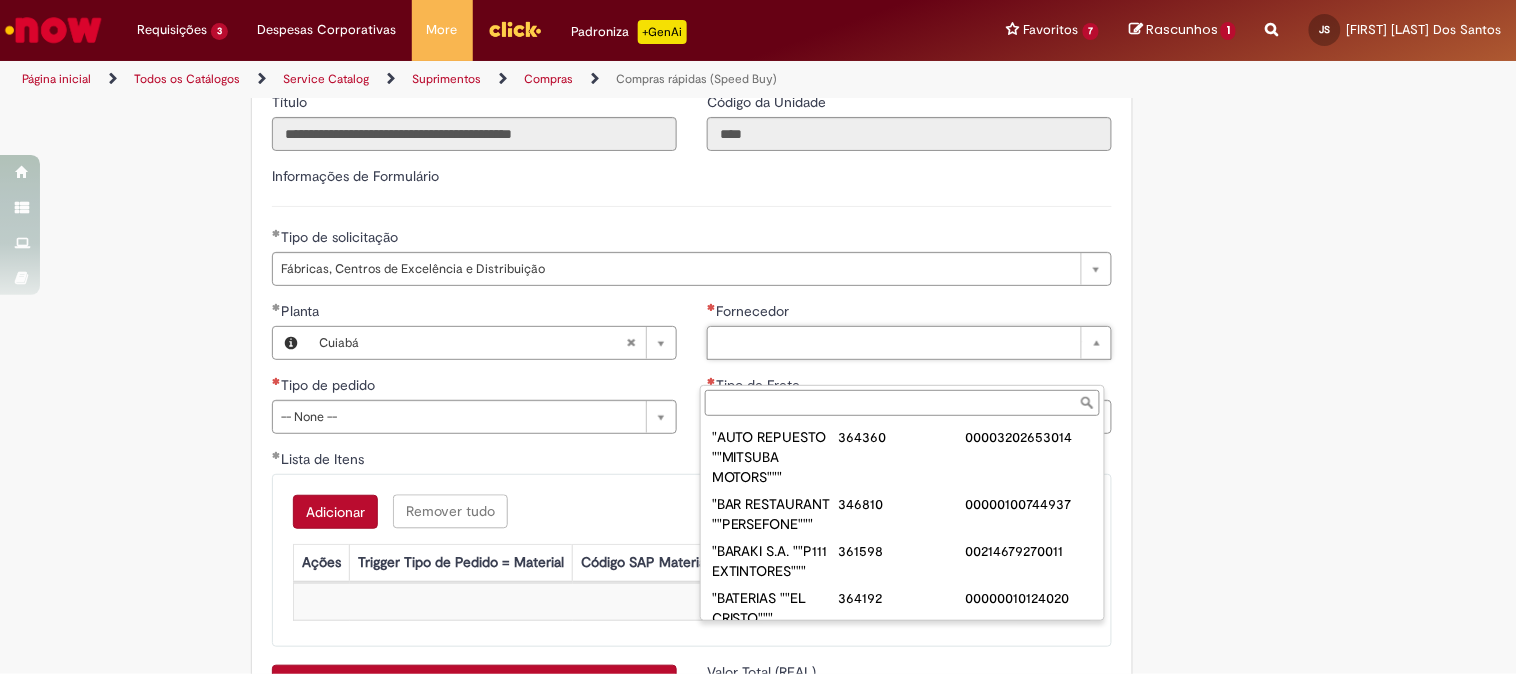 paste on "**********" 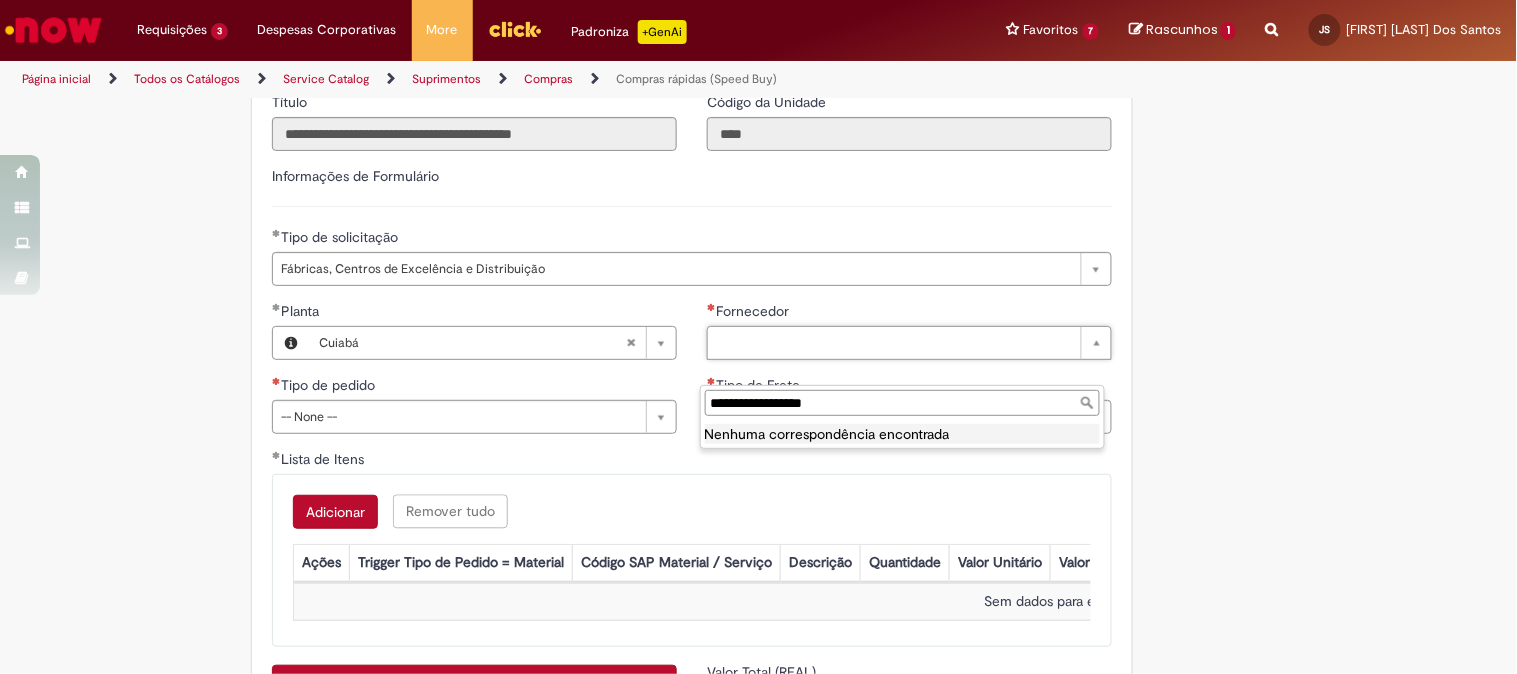 click on "**********" at bounding box center (902, 403) 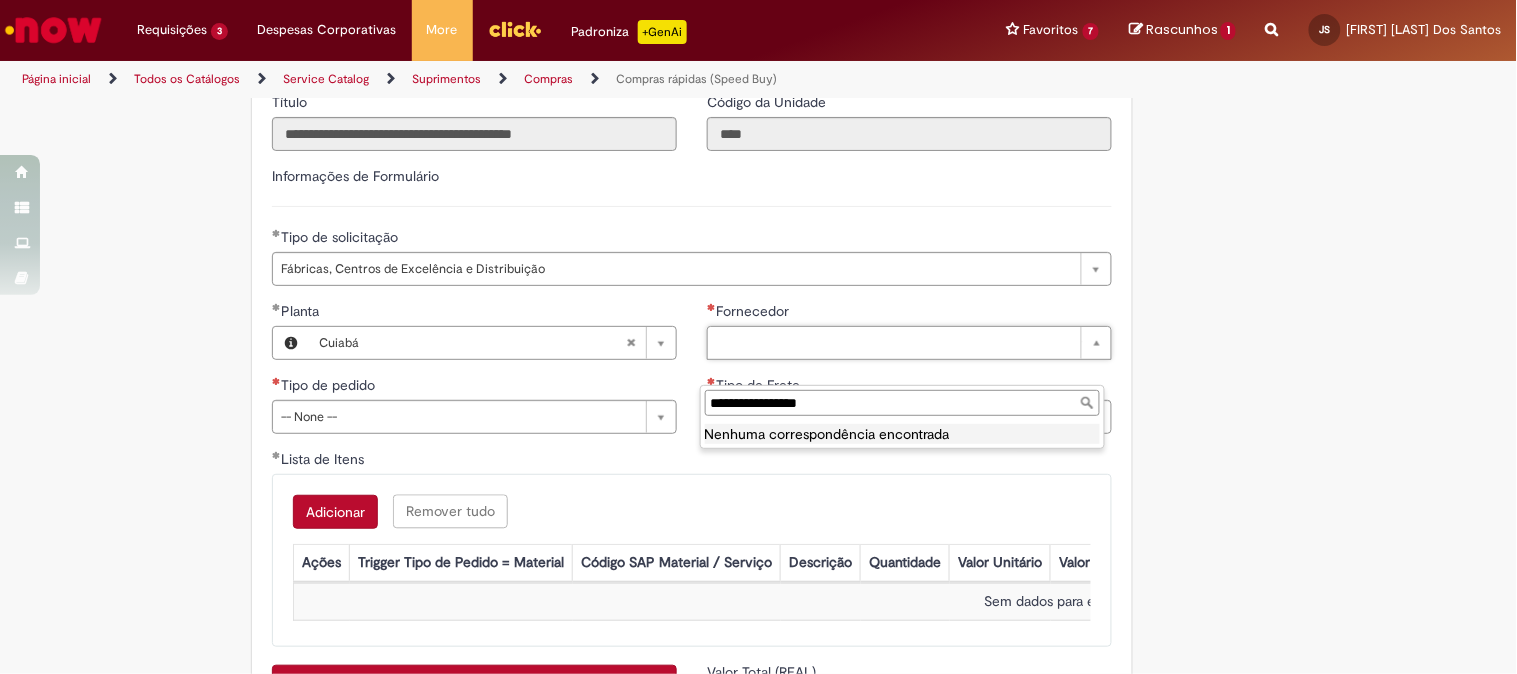 click on "**********" at bounding box center [902, 403] 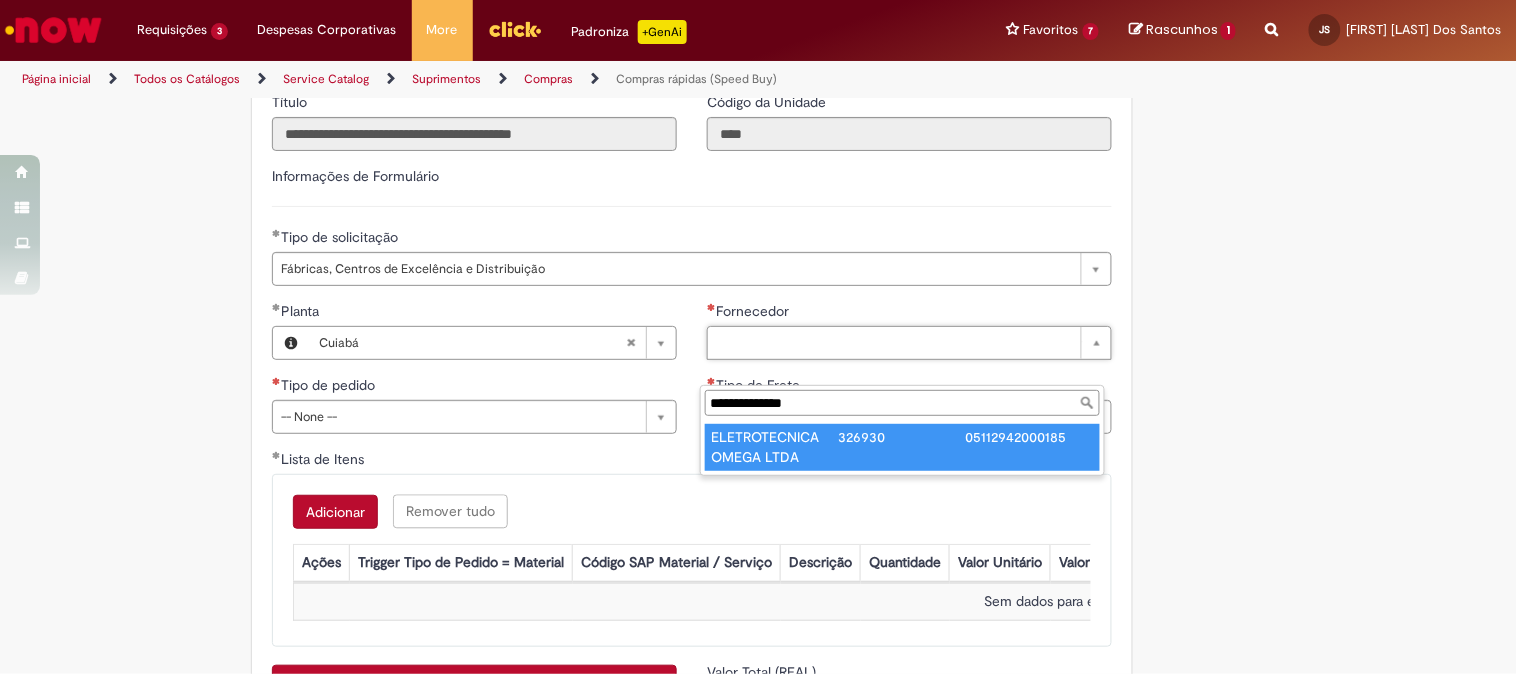 type on "**********" 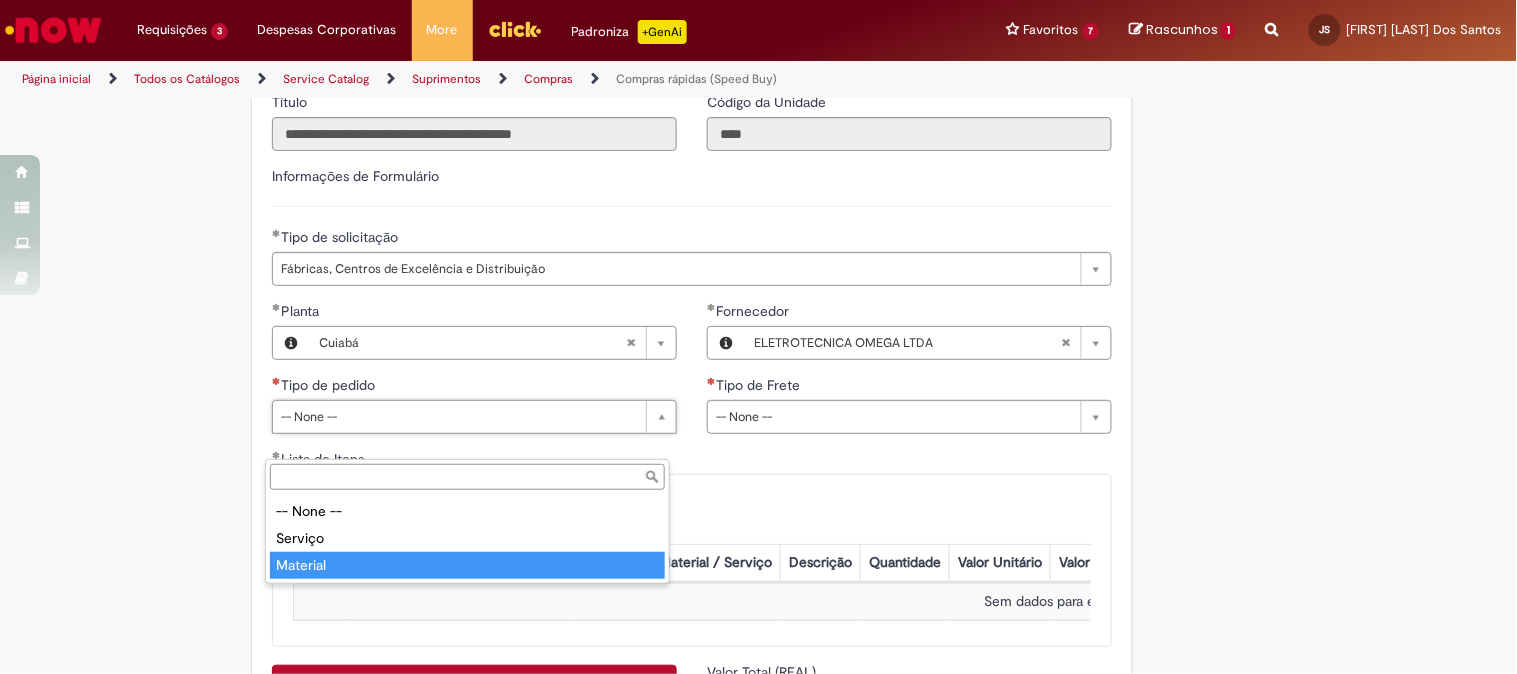 type on "********" 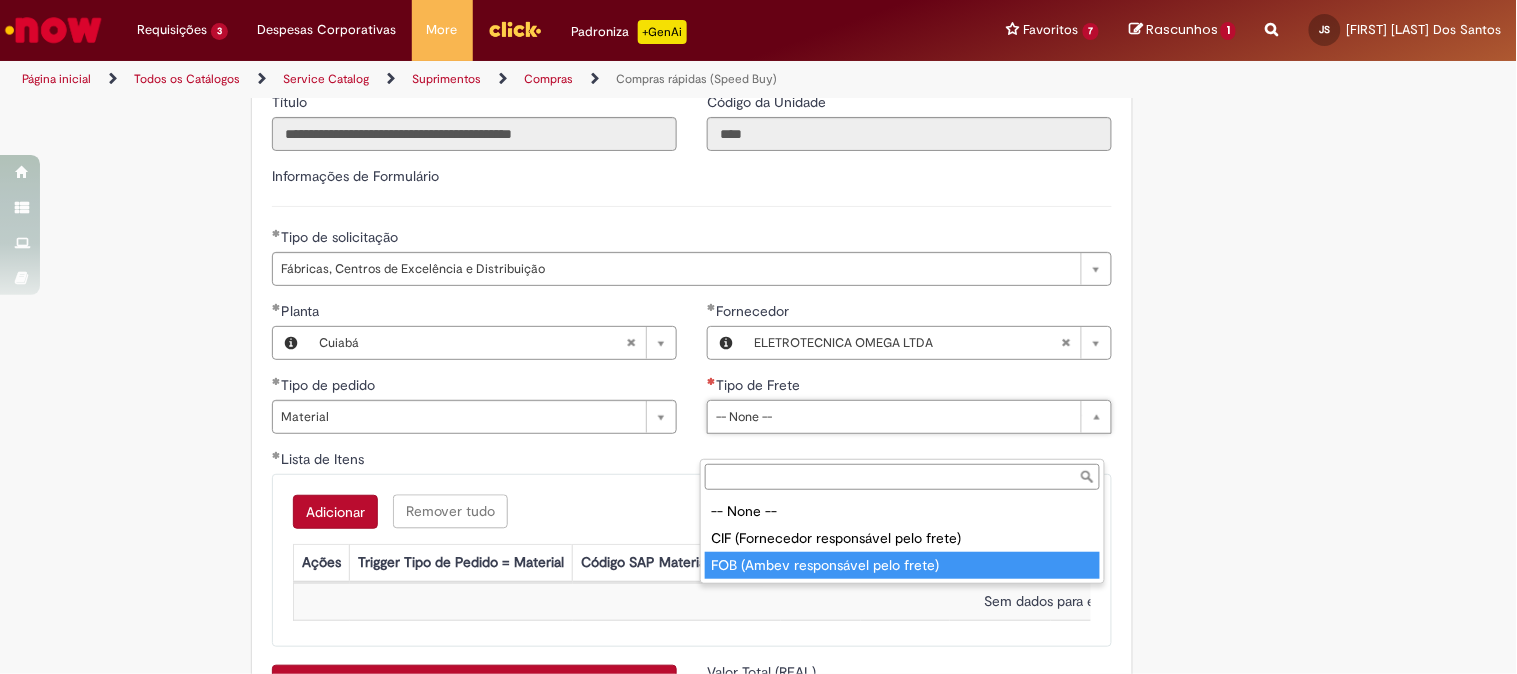 type on "**********" 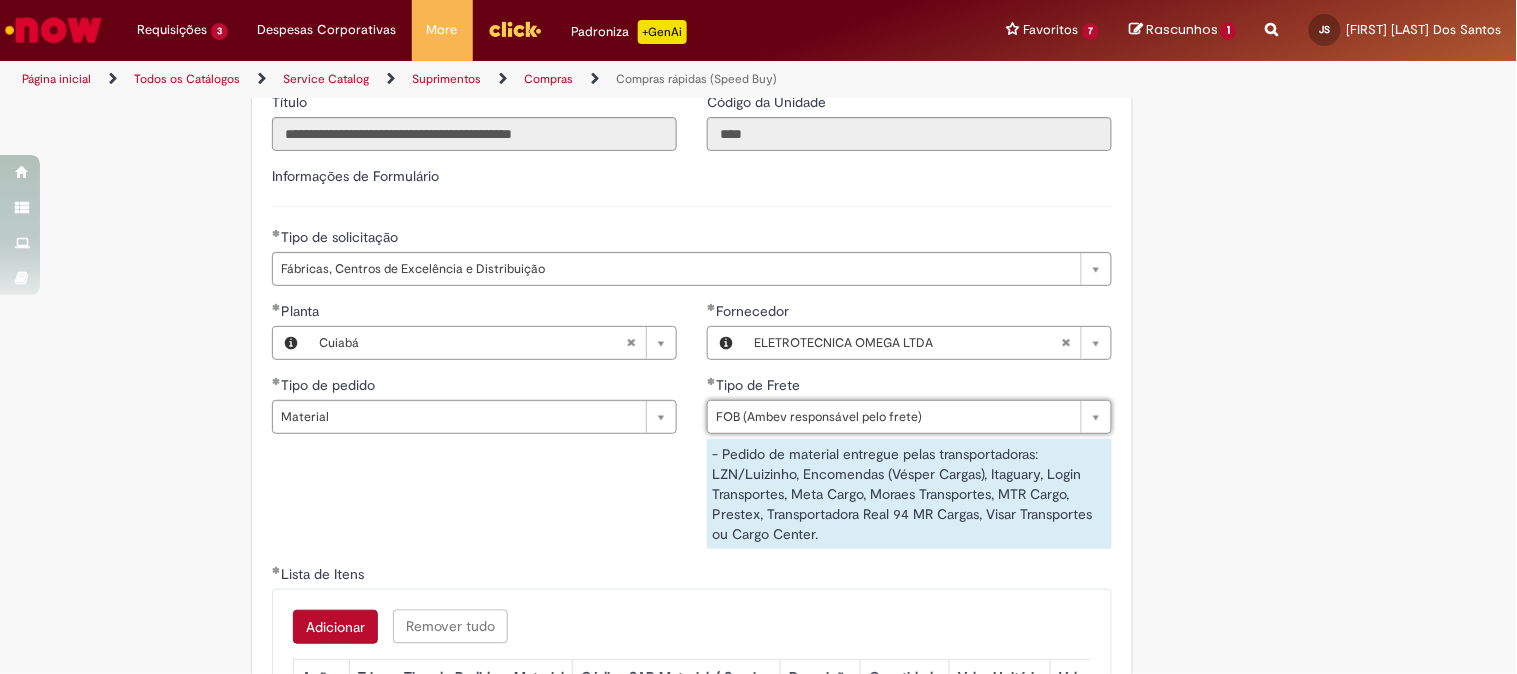 scroll, scrollTop: 3222, scrollLeft: 0, axis: vertical 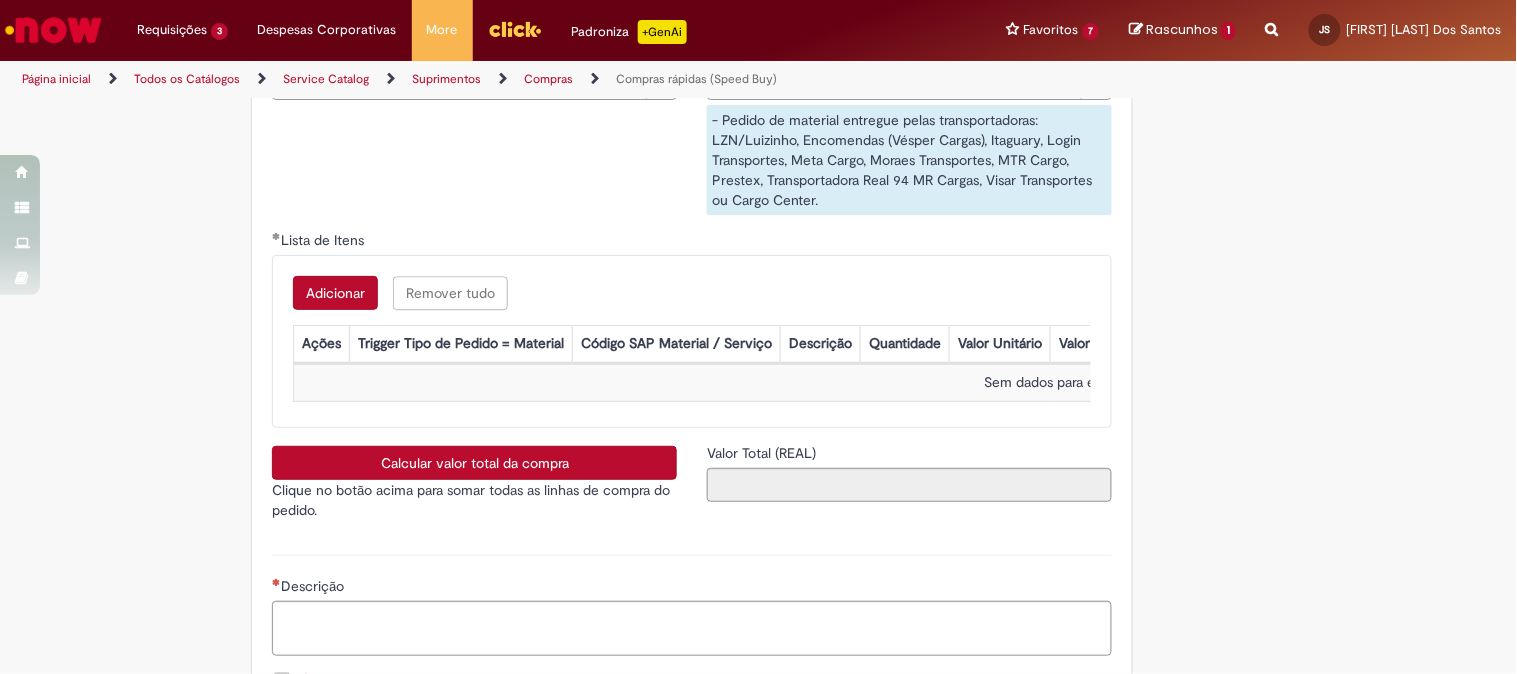 click on "Adicionar" at bounding box center [335, 293] 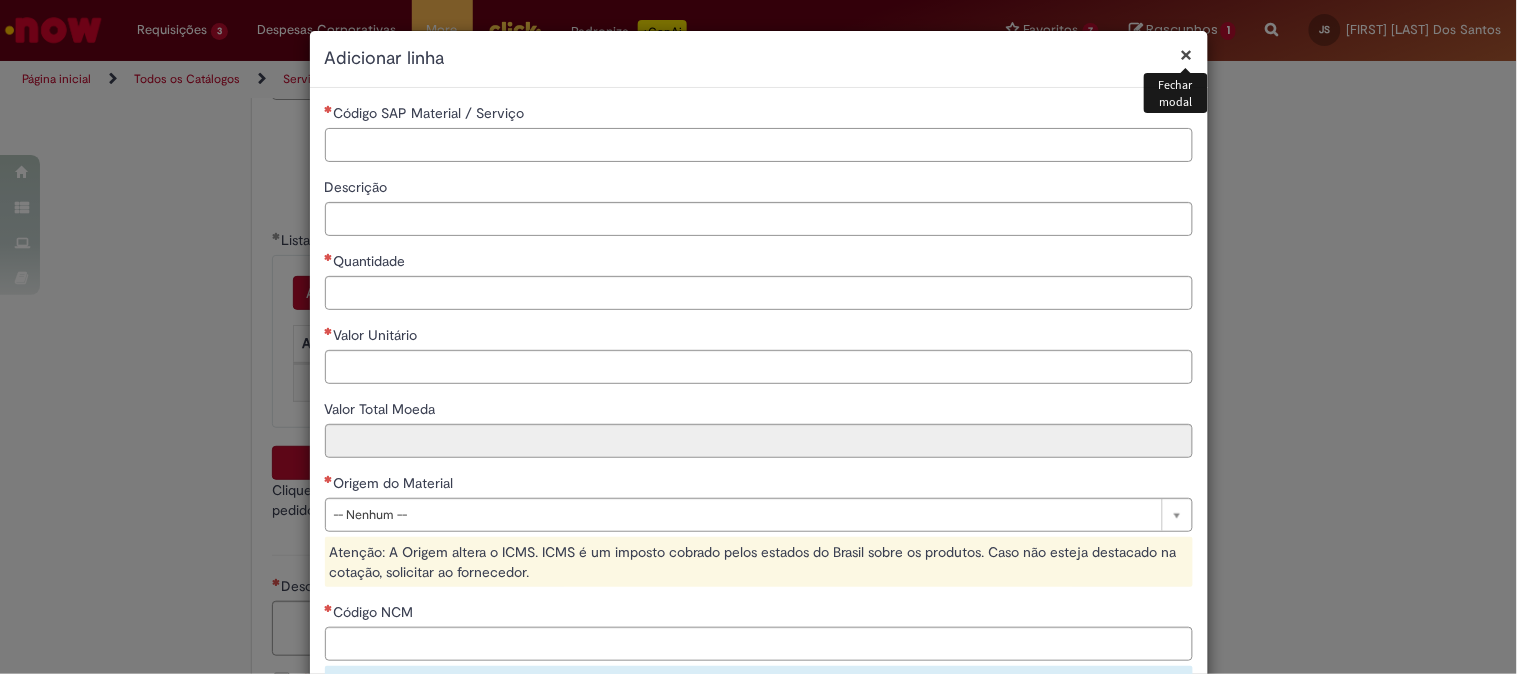 click on "Código SAP Material / Serviço" at bounding box center (759, 145) 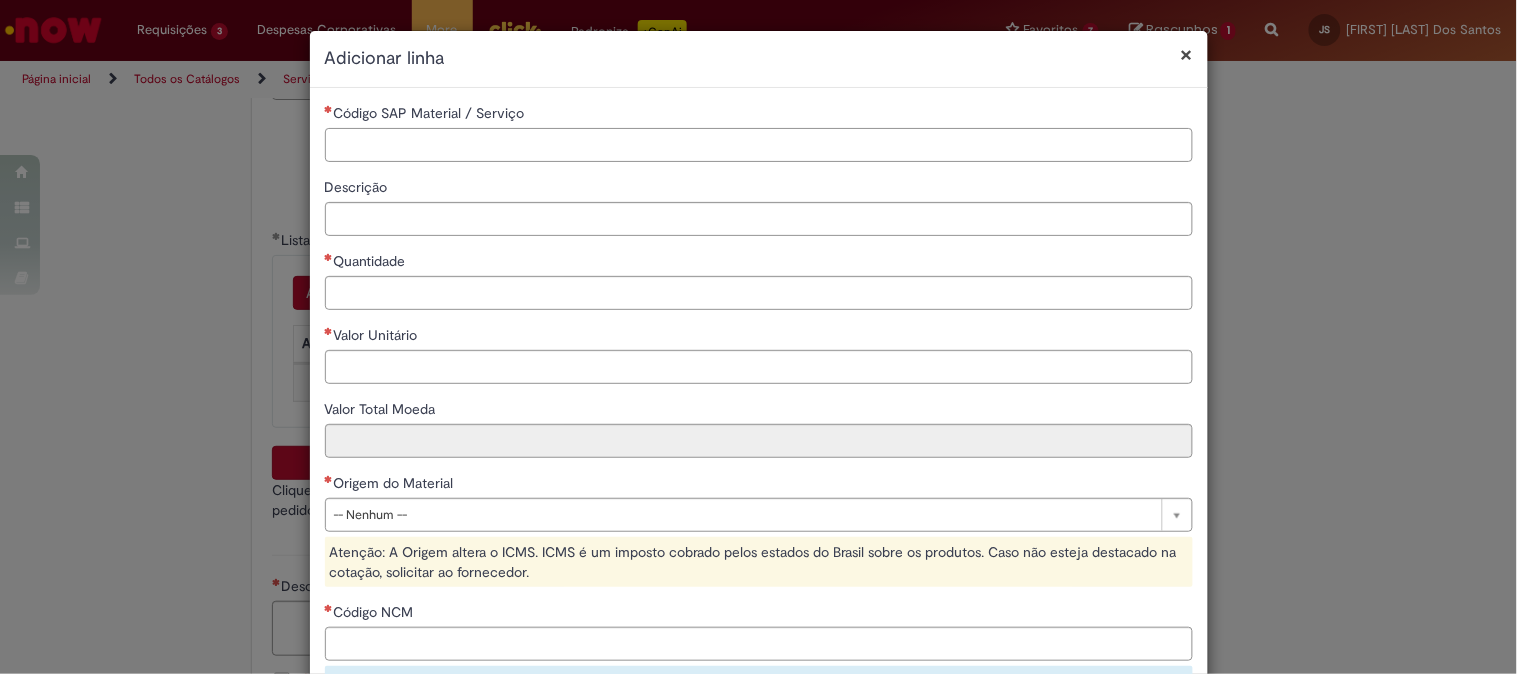 paste on "********" 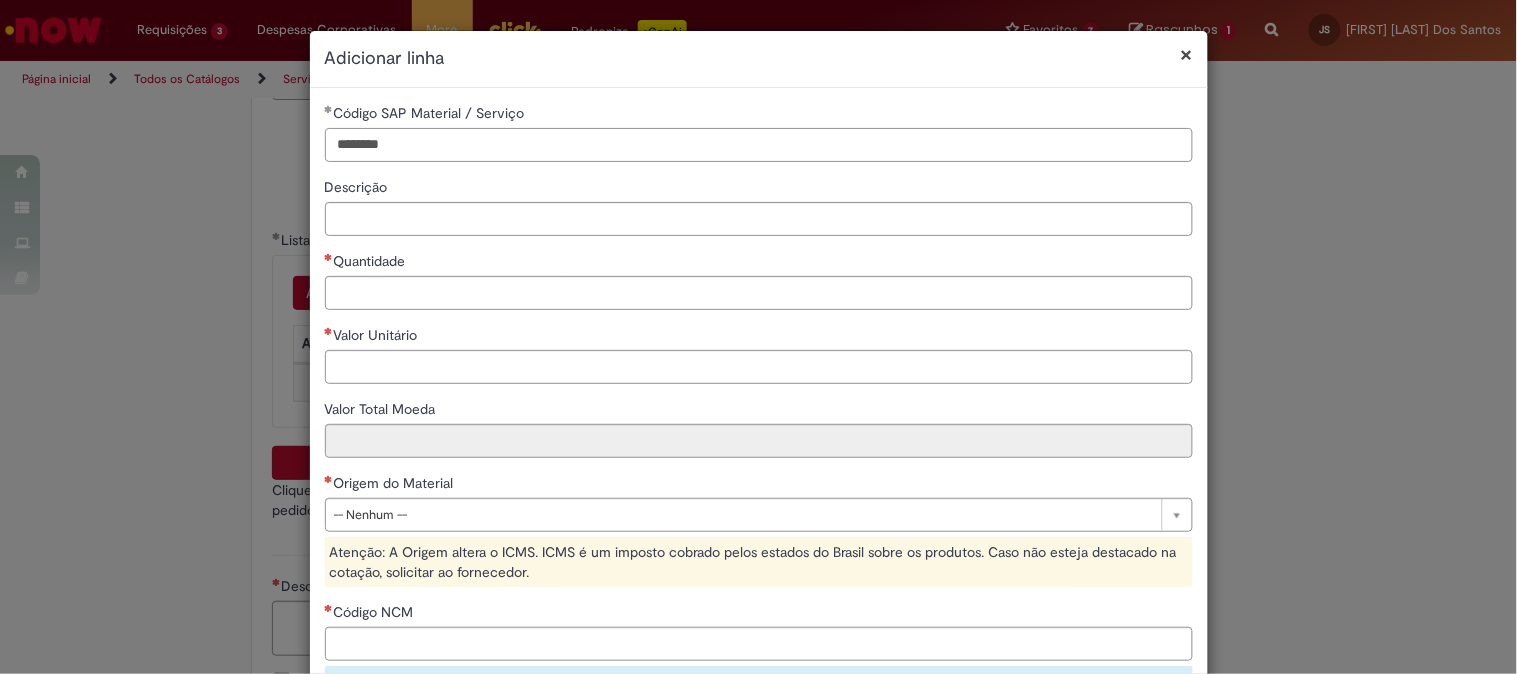 type on "********" 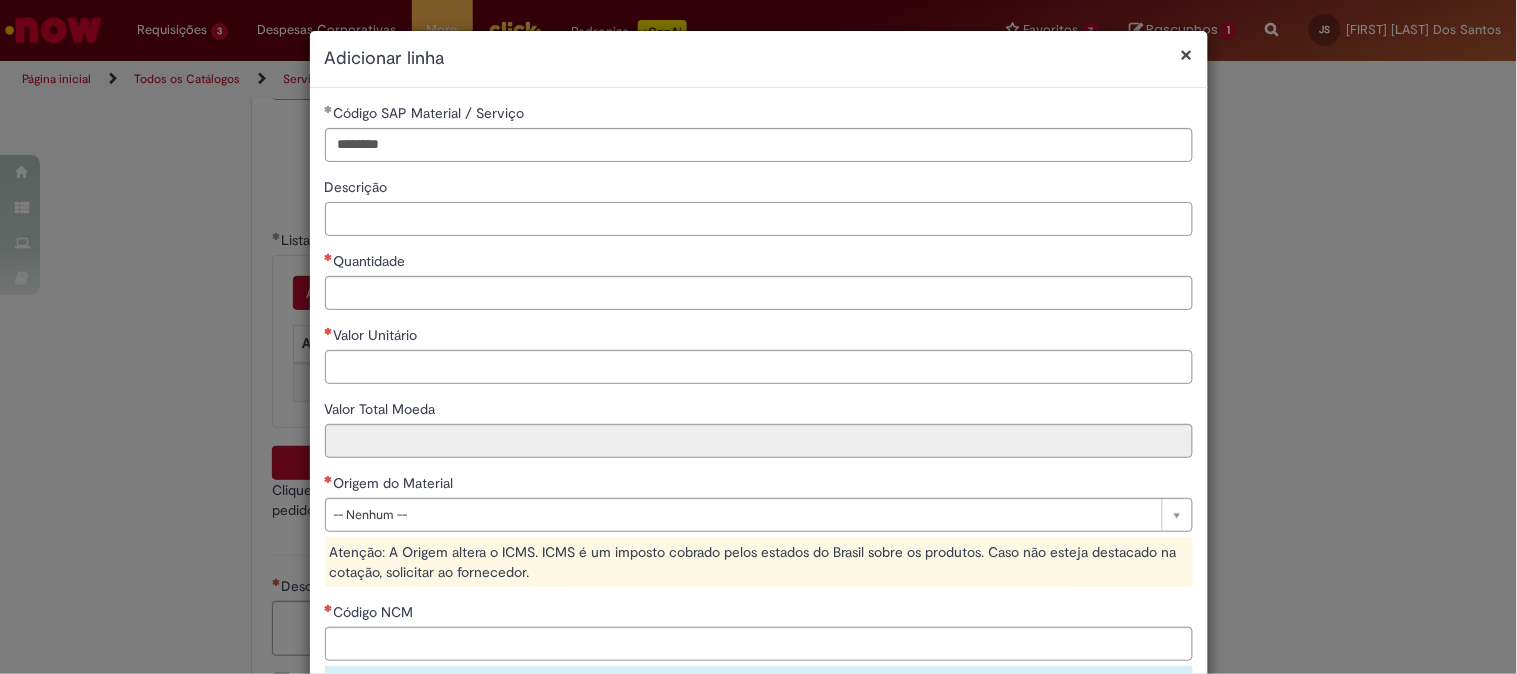 click on "Descrição" at bounding box center [759, 219] 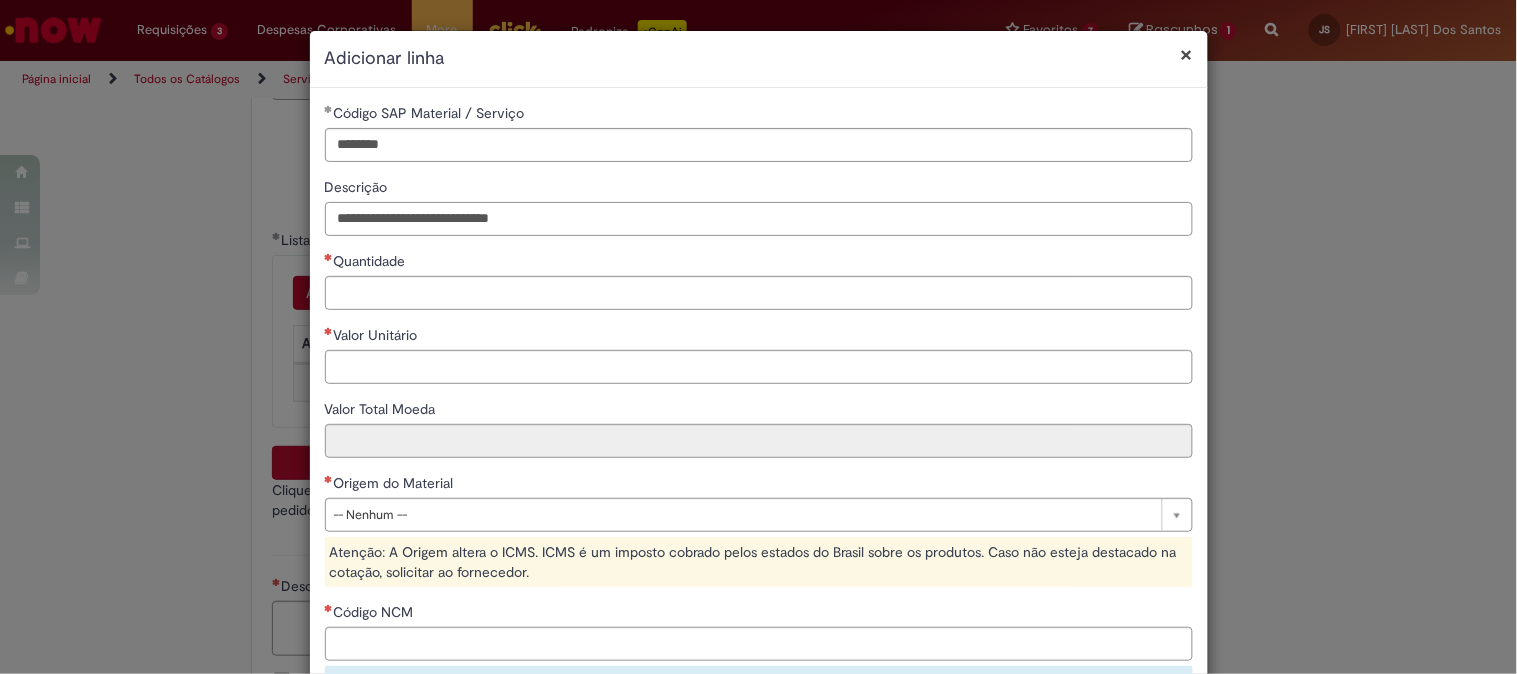 type on "**********" 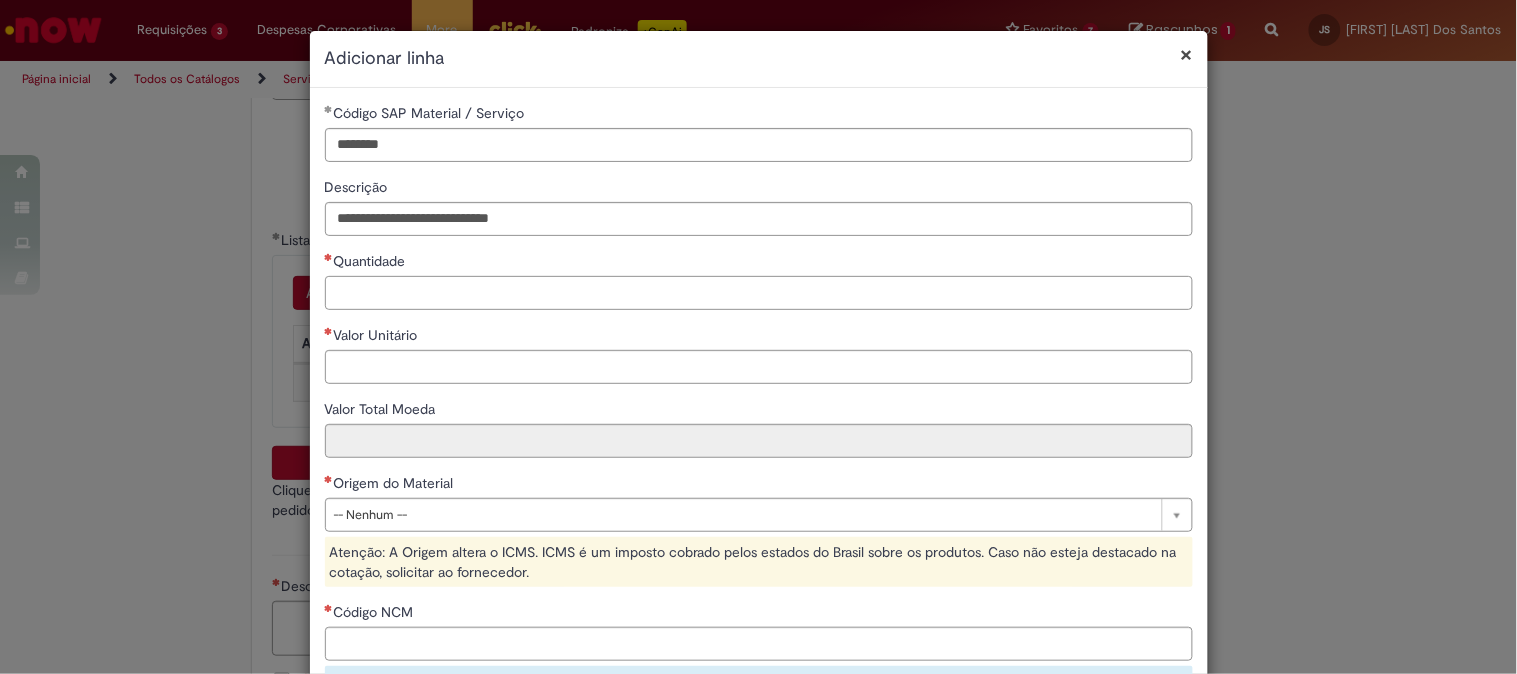 click on "Quantidade" at bounding box center (759, 293) 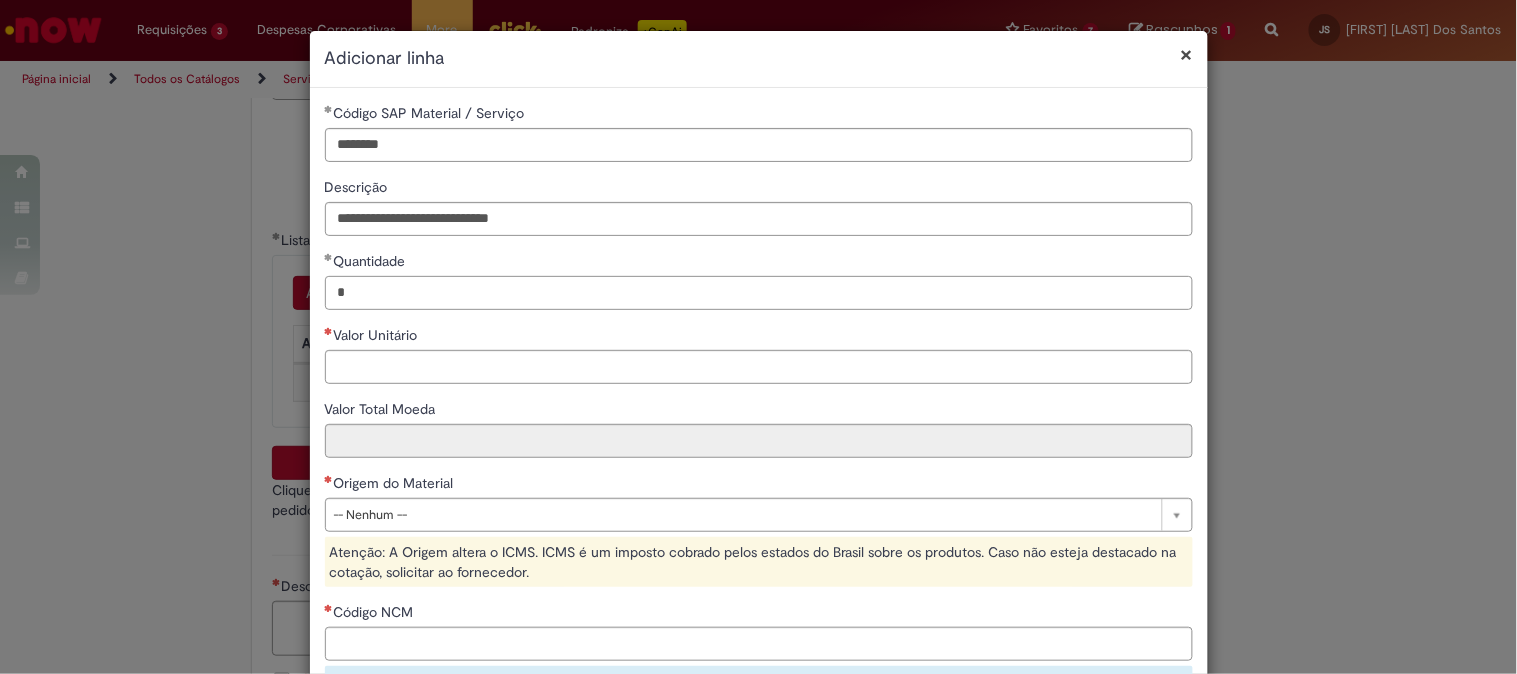 type on "*" 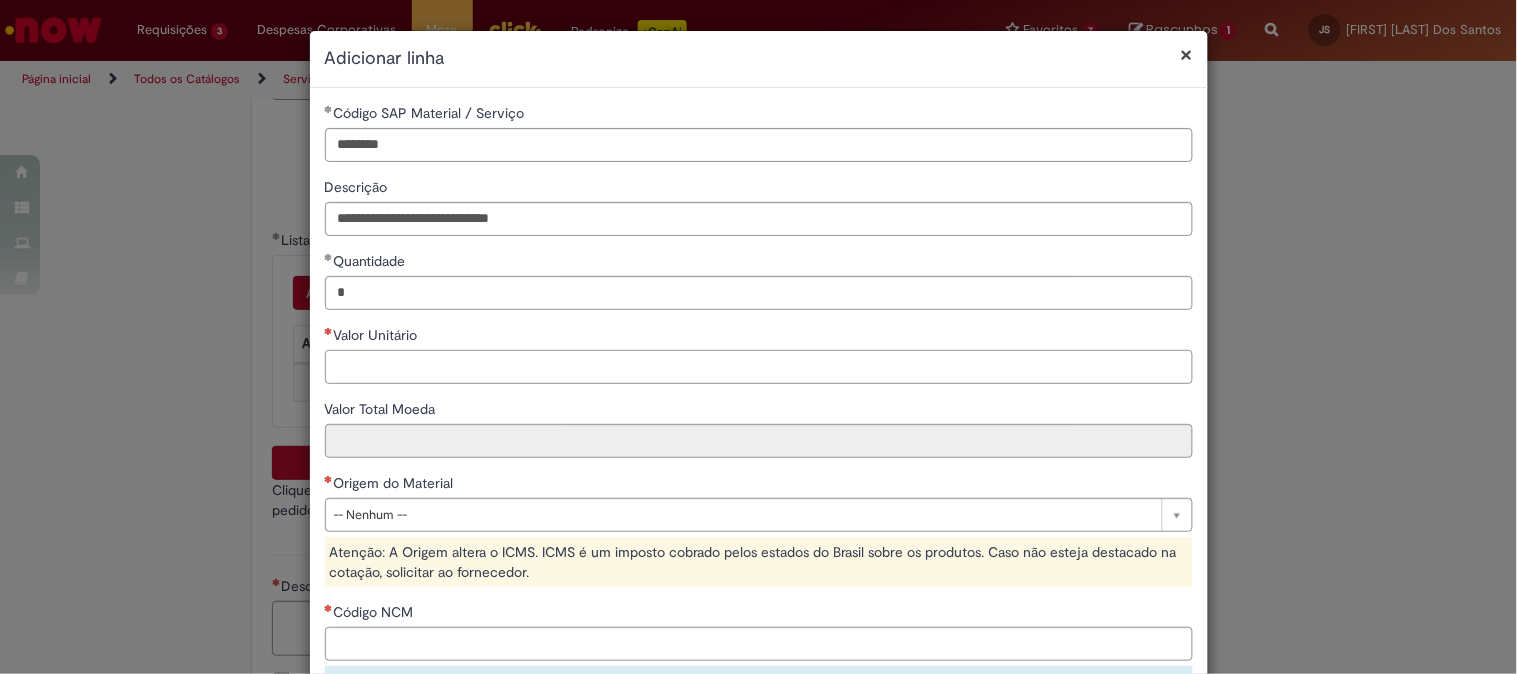 paste on "*****" 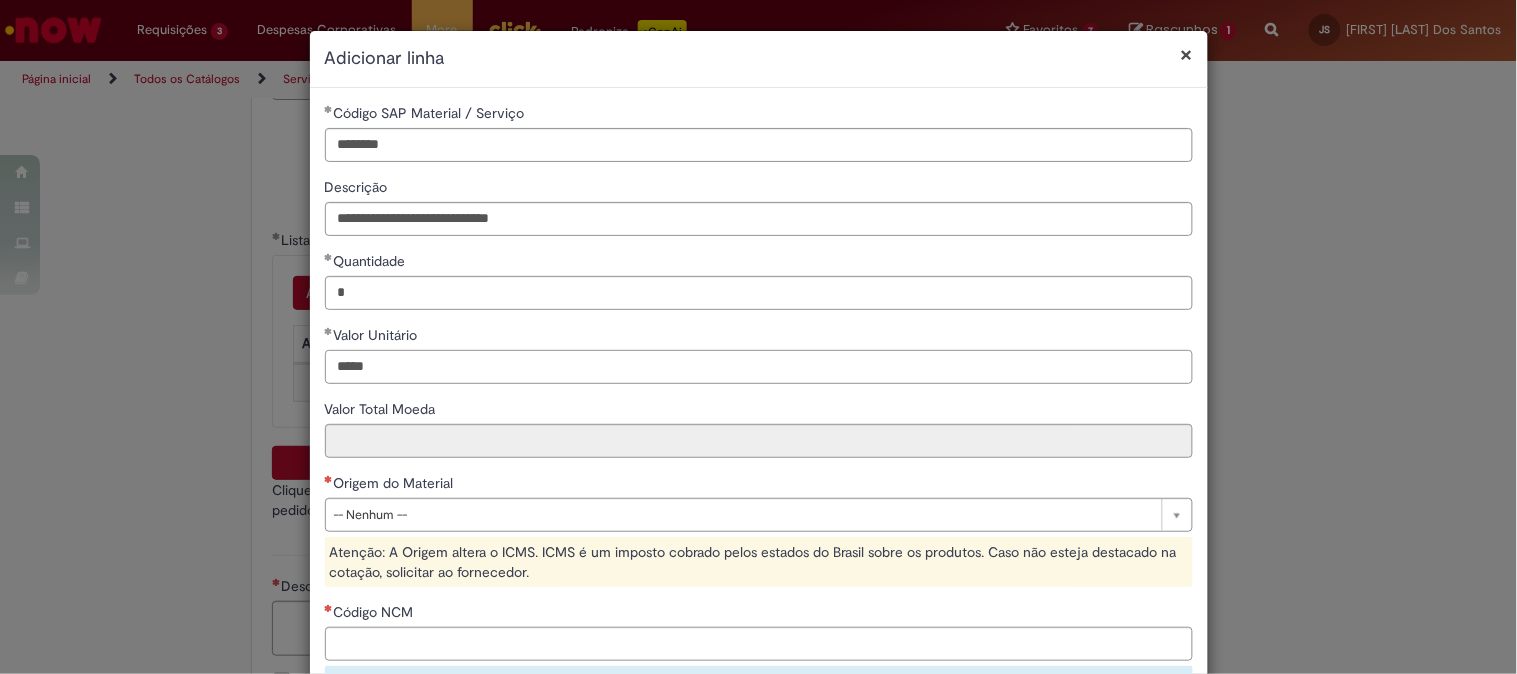 type on "*****" 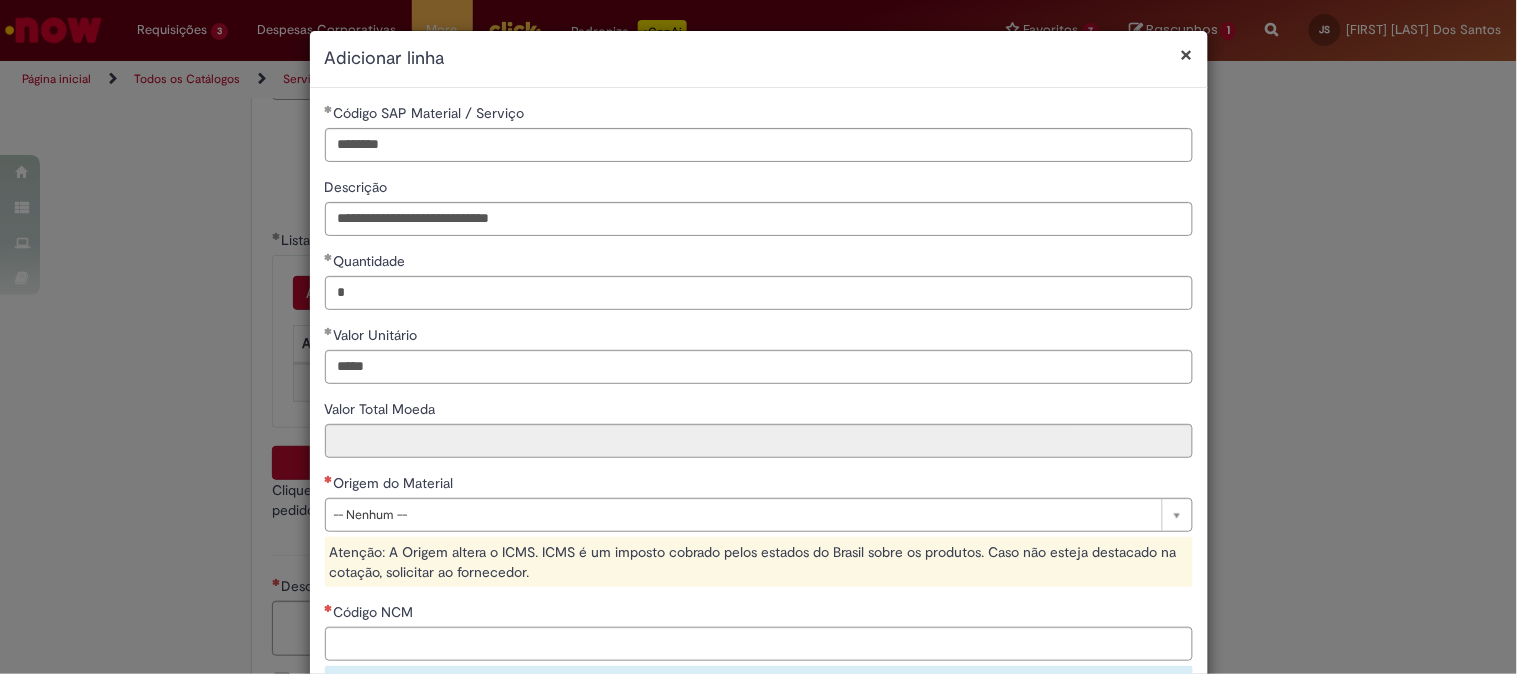 type on "*****" 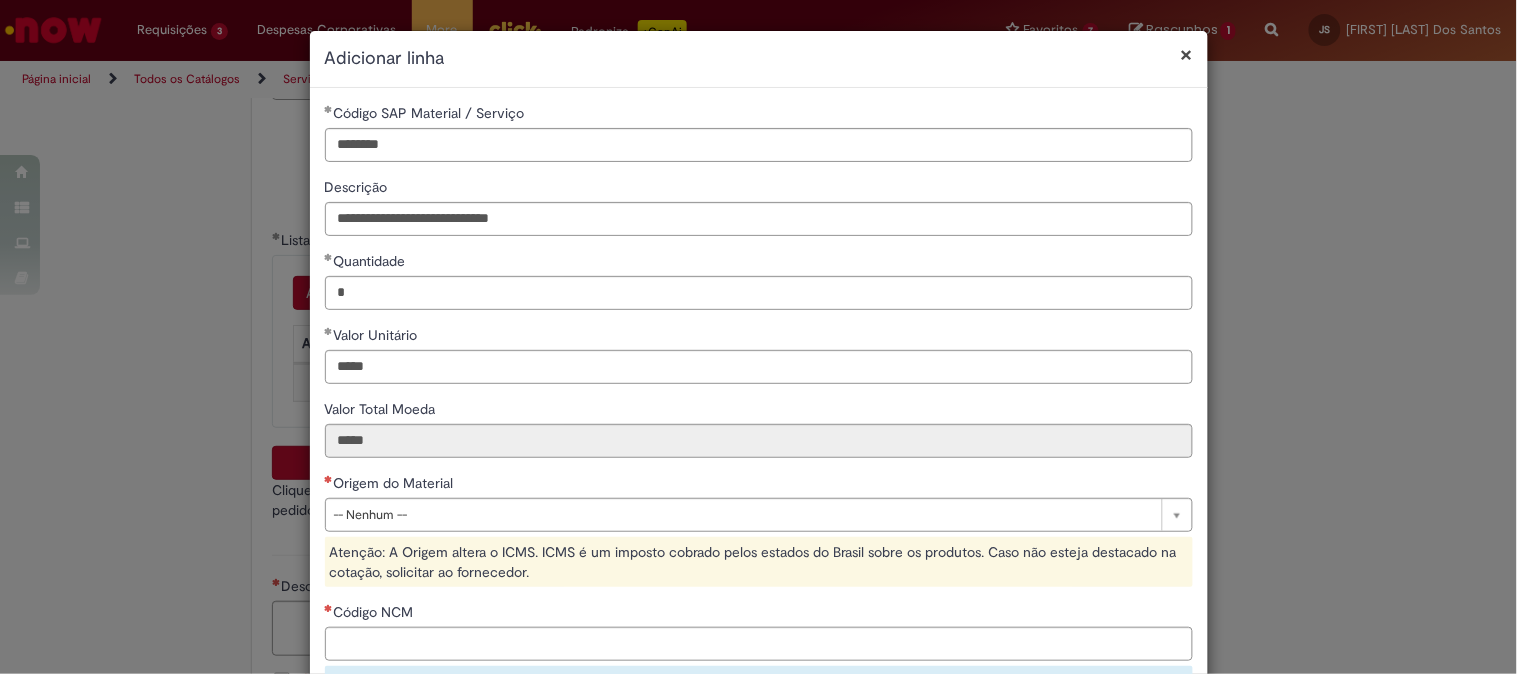 click on "Origem do Material" at bounding box center (759, 485) 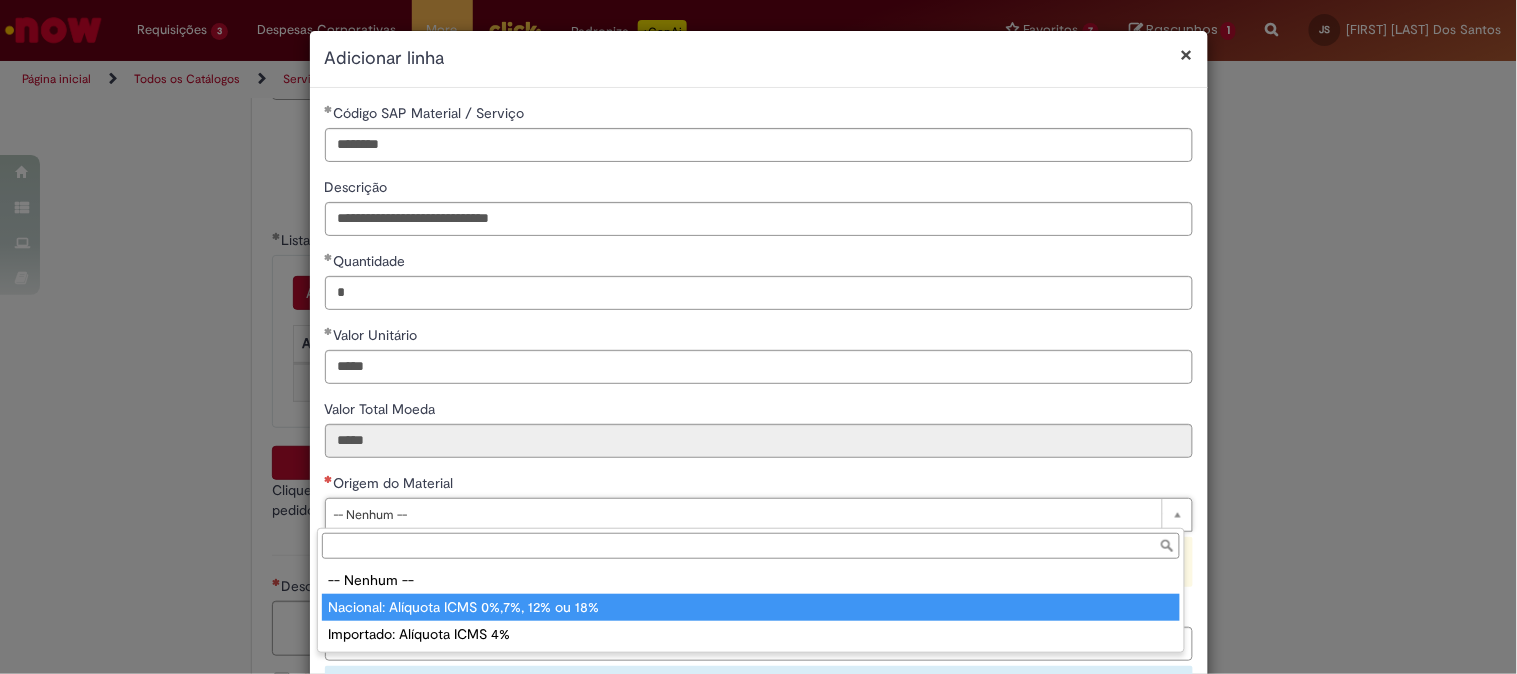 drag, startPoint x: 486, startPoint y: 596, endPoint x: 491, endPoint y: 584, distance: 13 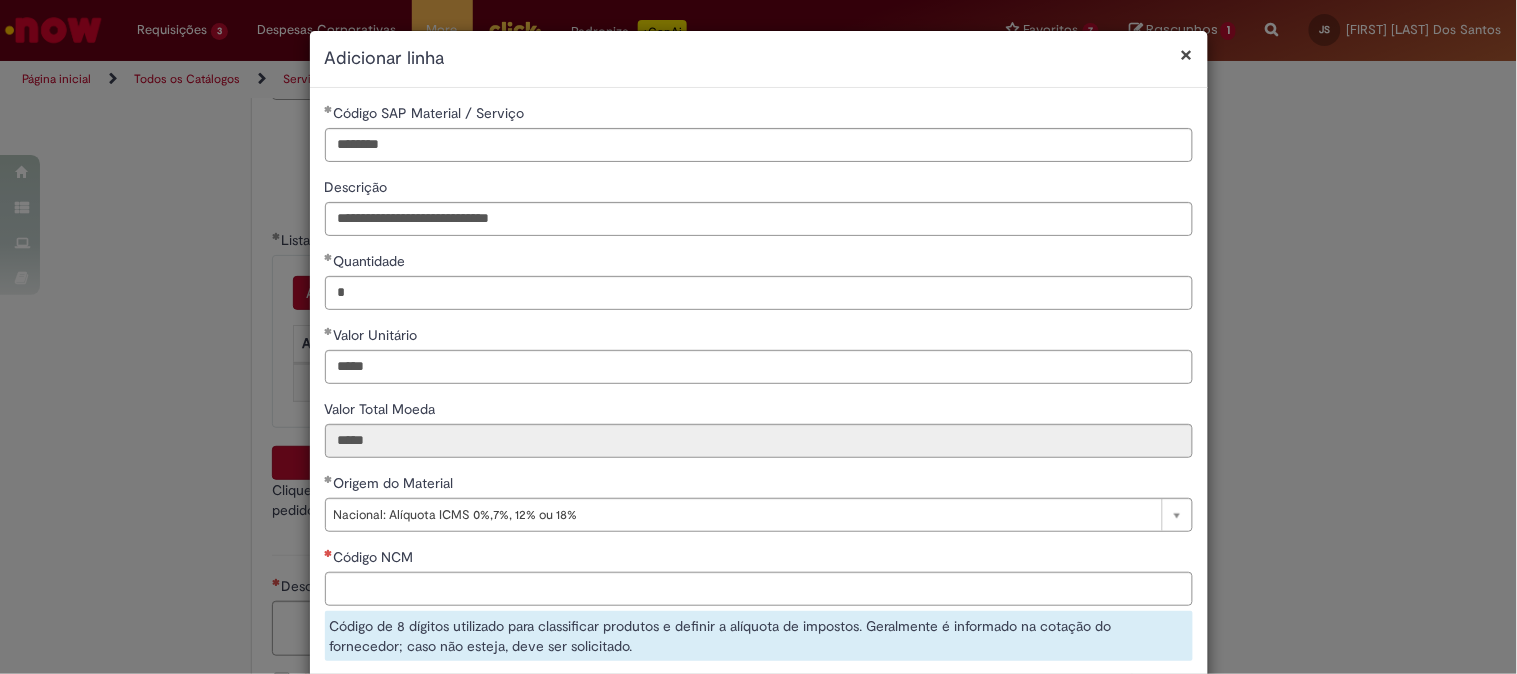 click on "Código NCM" at bounding box center (759, 559) 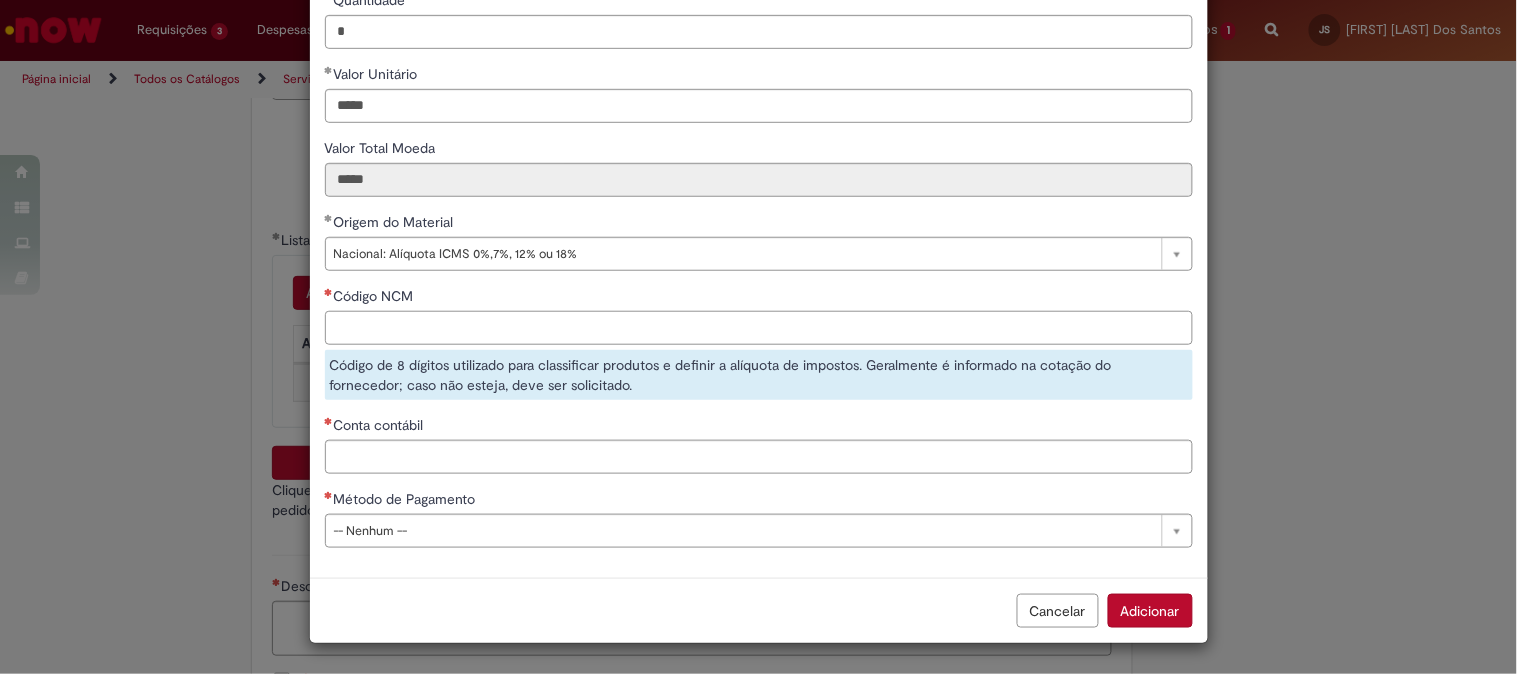 click on "Código NCM" at bounding box center (759, 328) 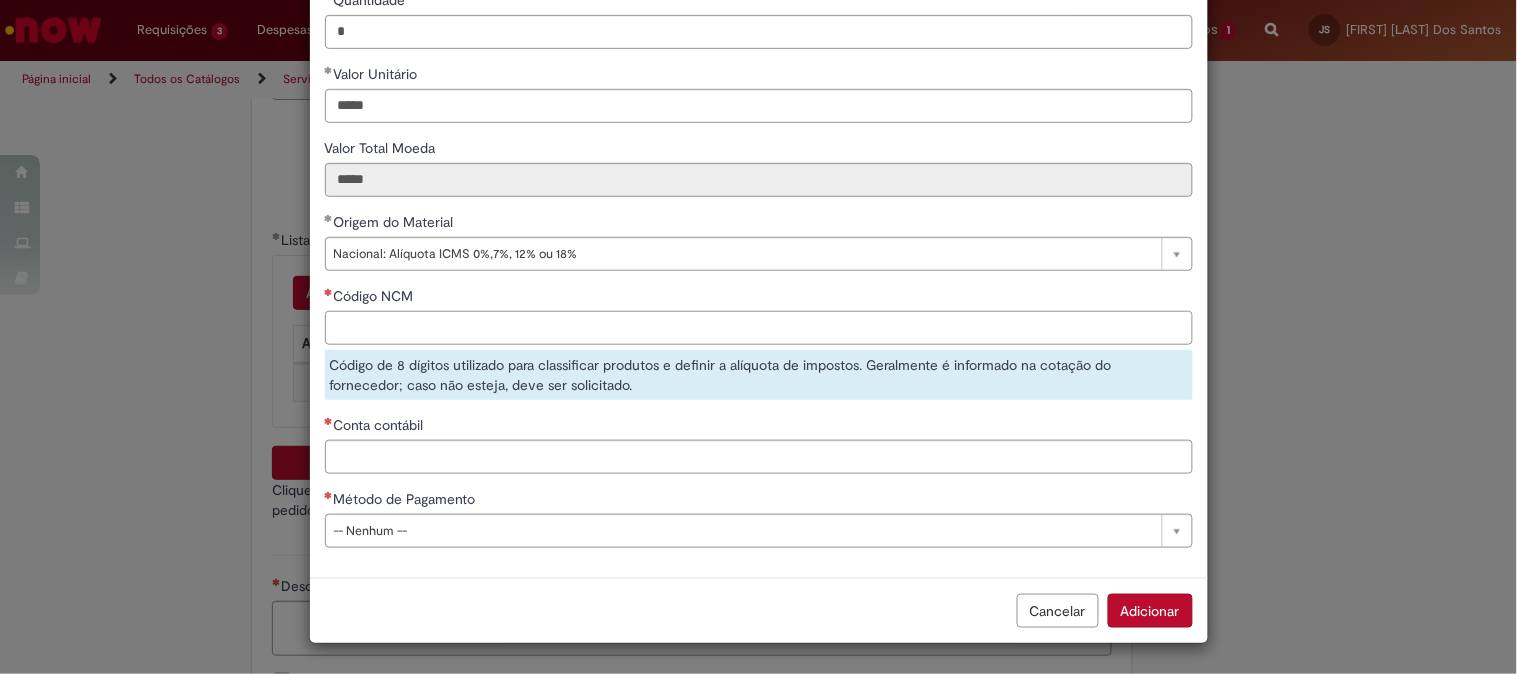 paste on "********" 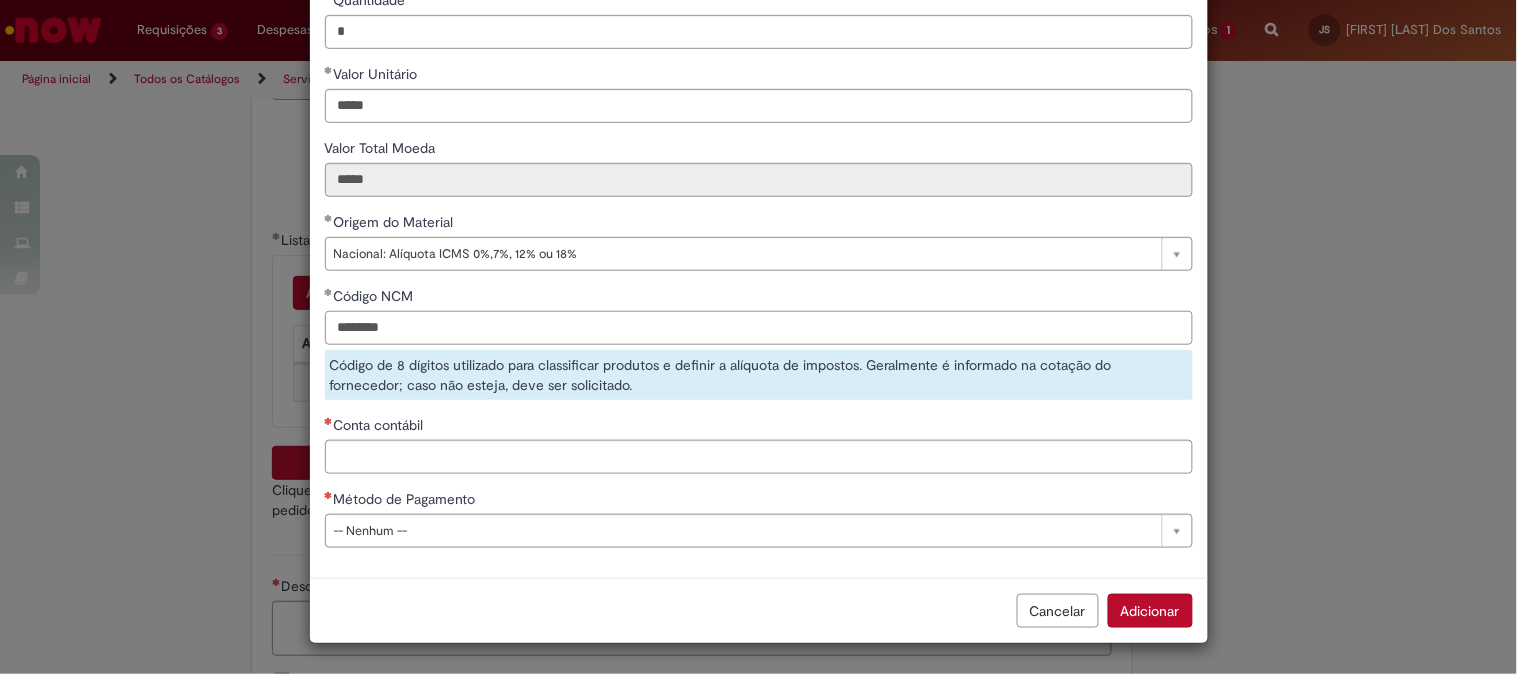 type on "********" 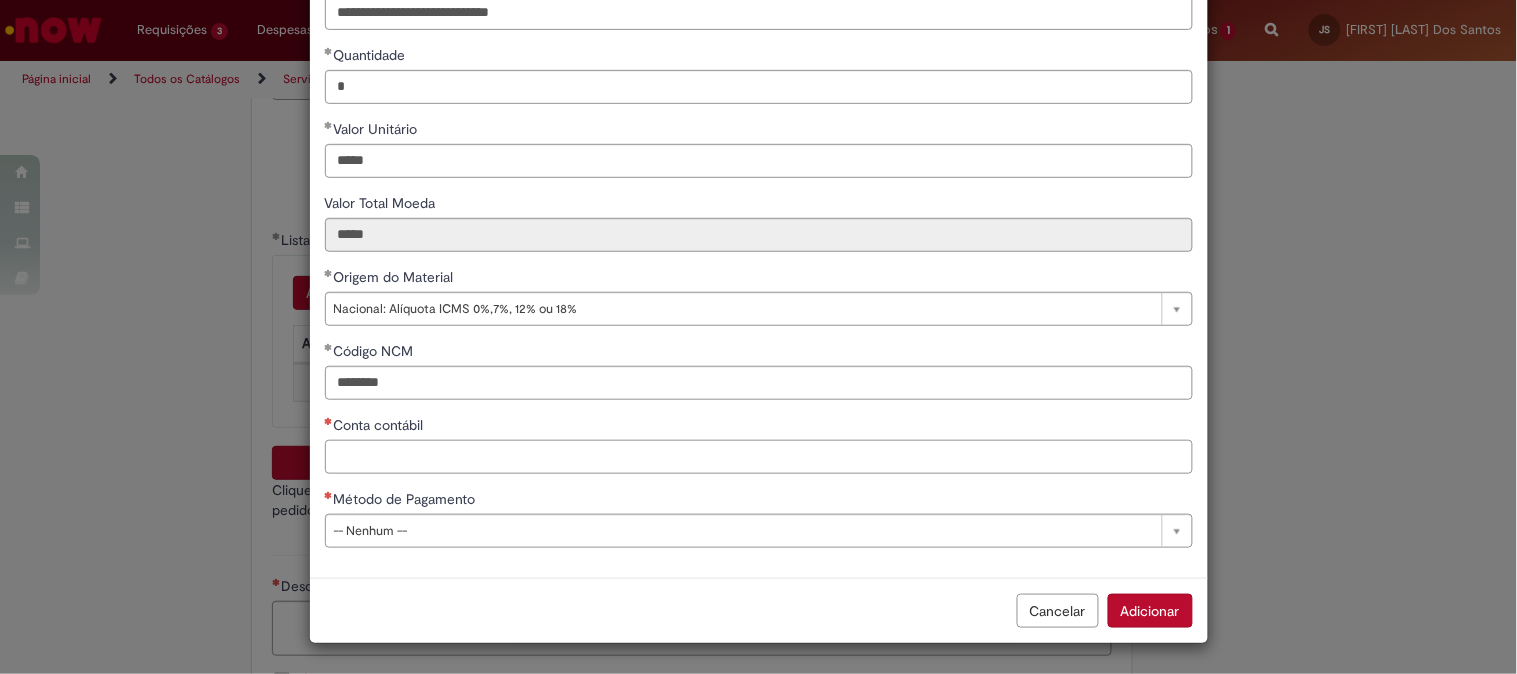 scroll, scrollTop: 206, scrollLeft: 0, axis: vertical 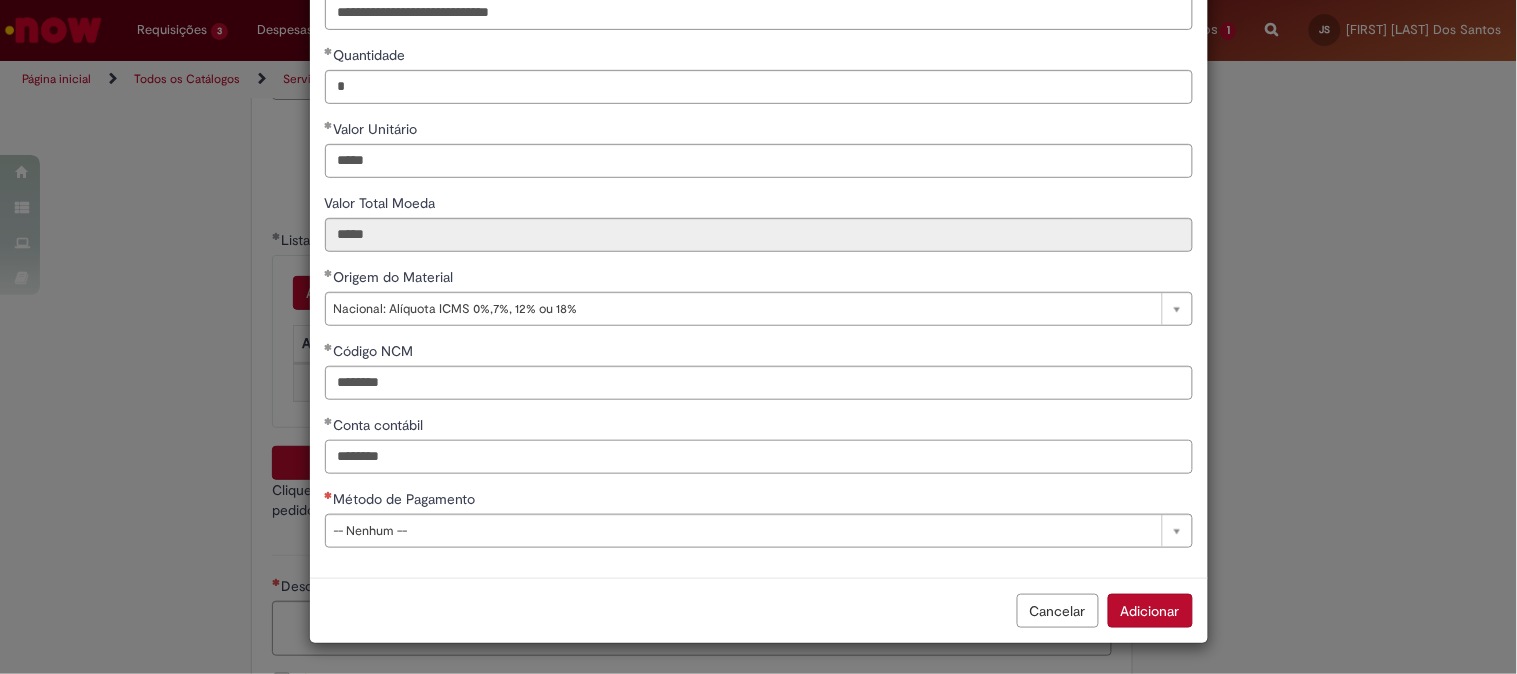type on "********" 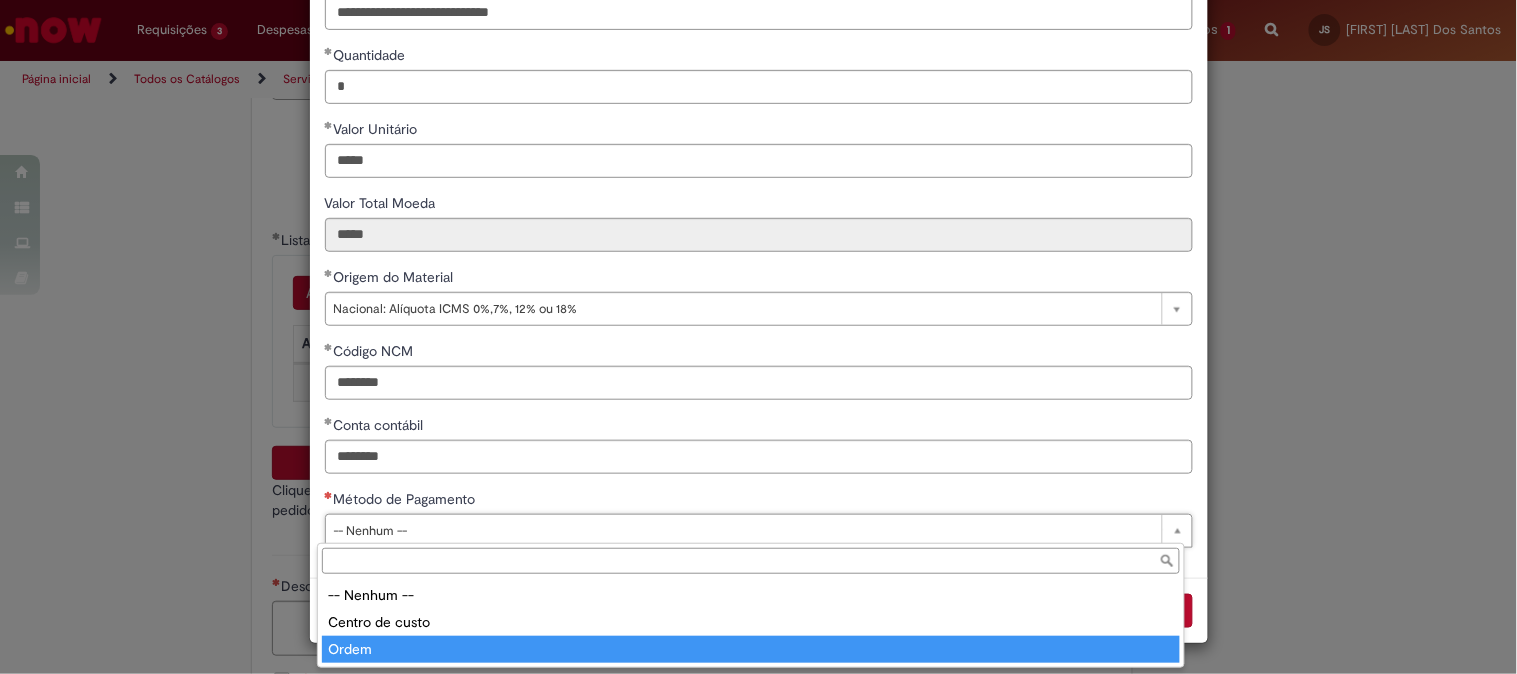 type on "*****" 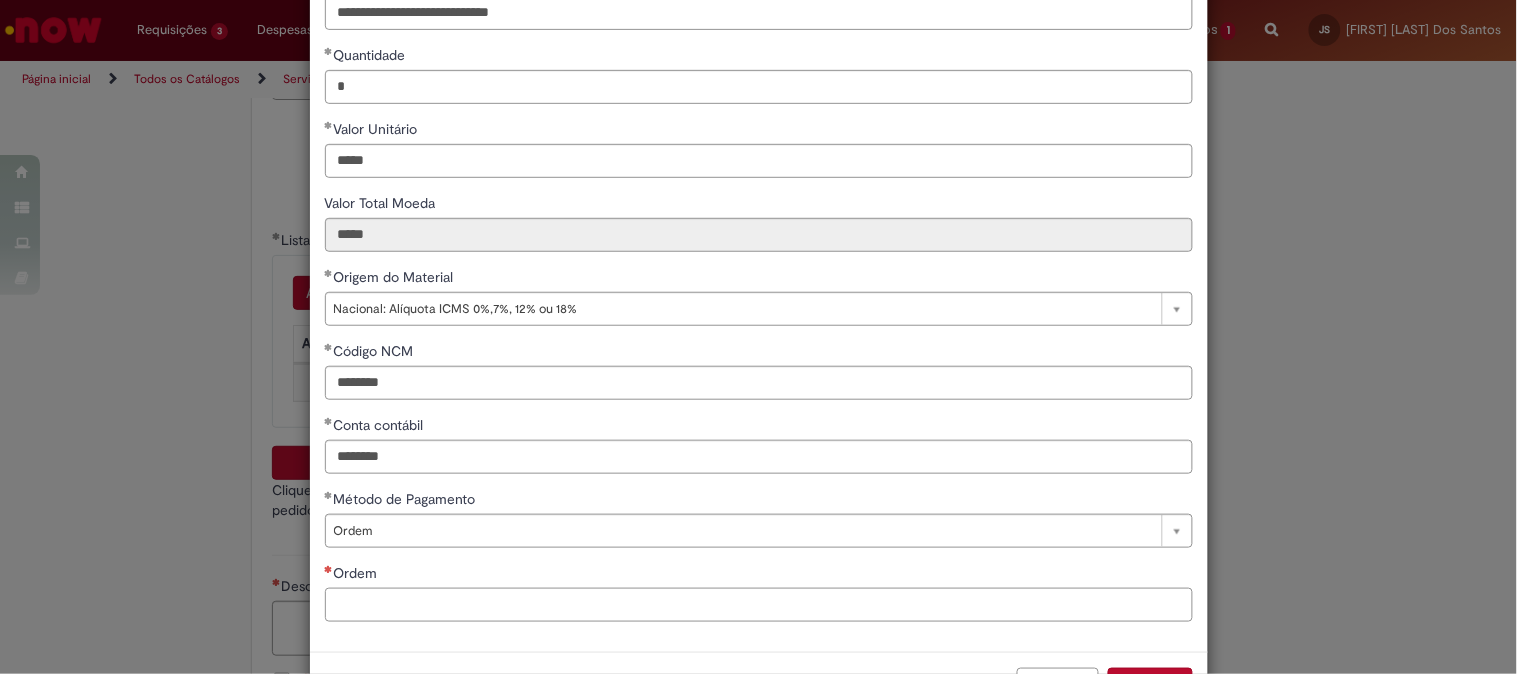click on "Ordem" at bounding box center [759, 605] 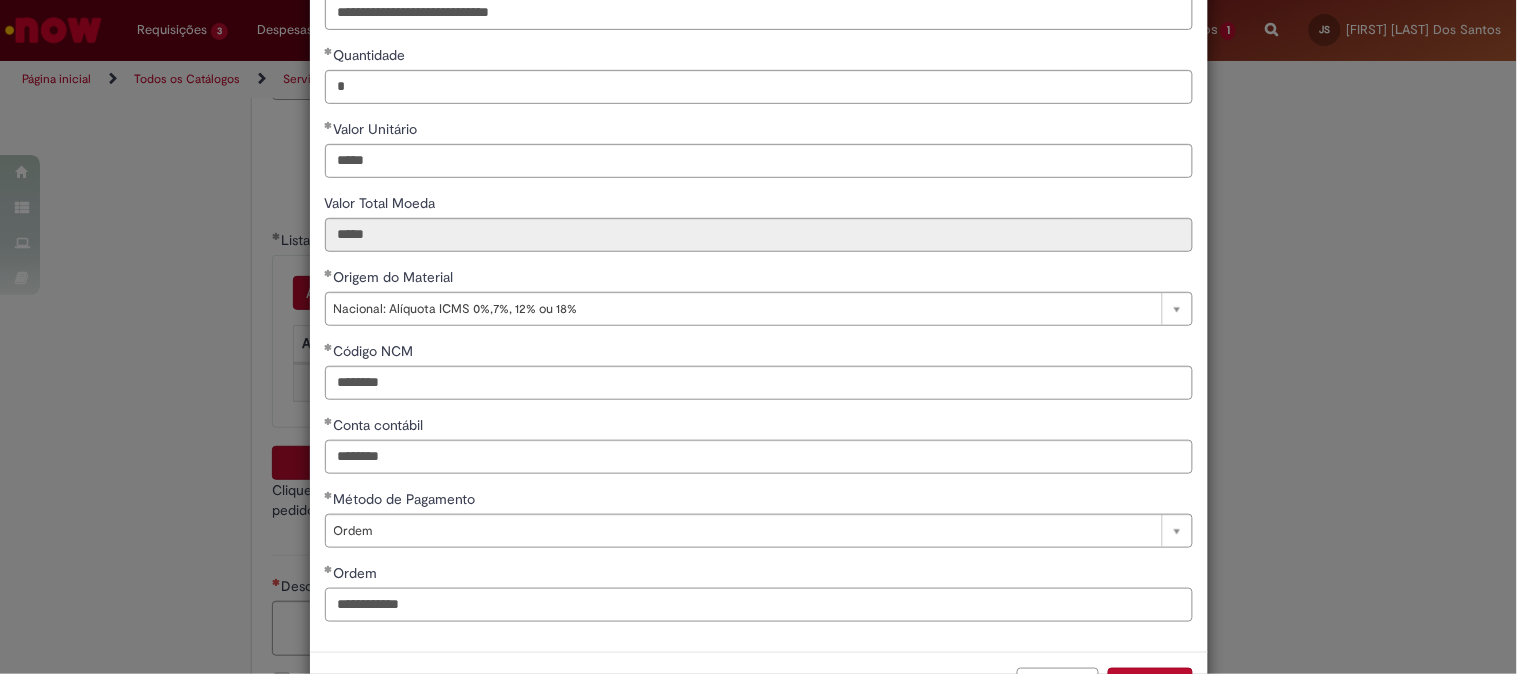 scroll, scrollTop: 280, scrollLeft: 0, axis: vertical 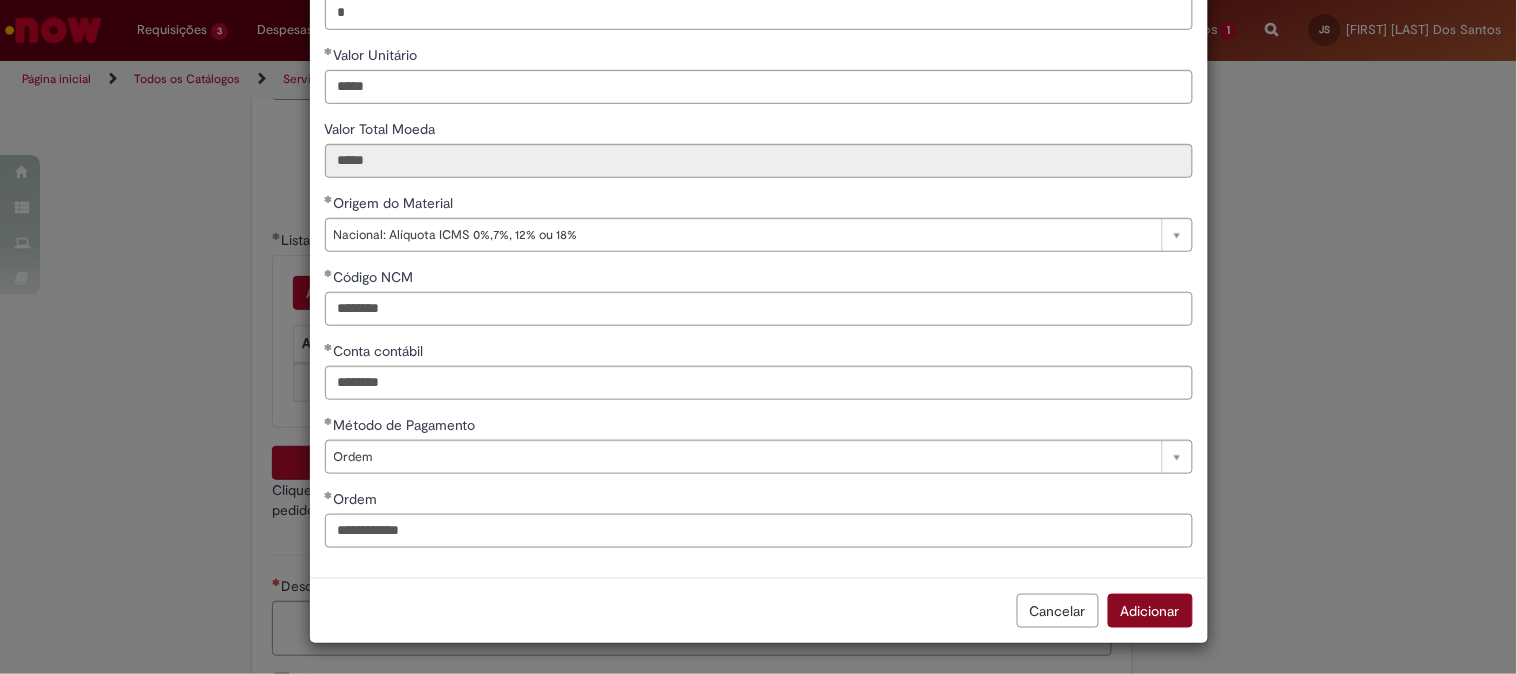 type on "**********" 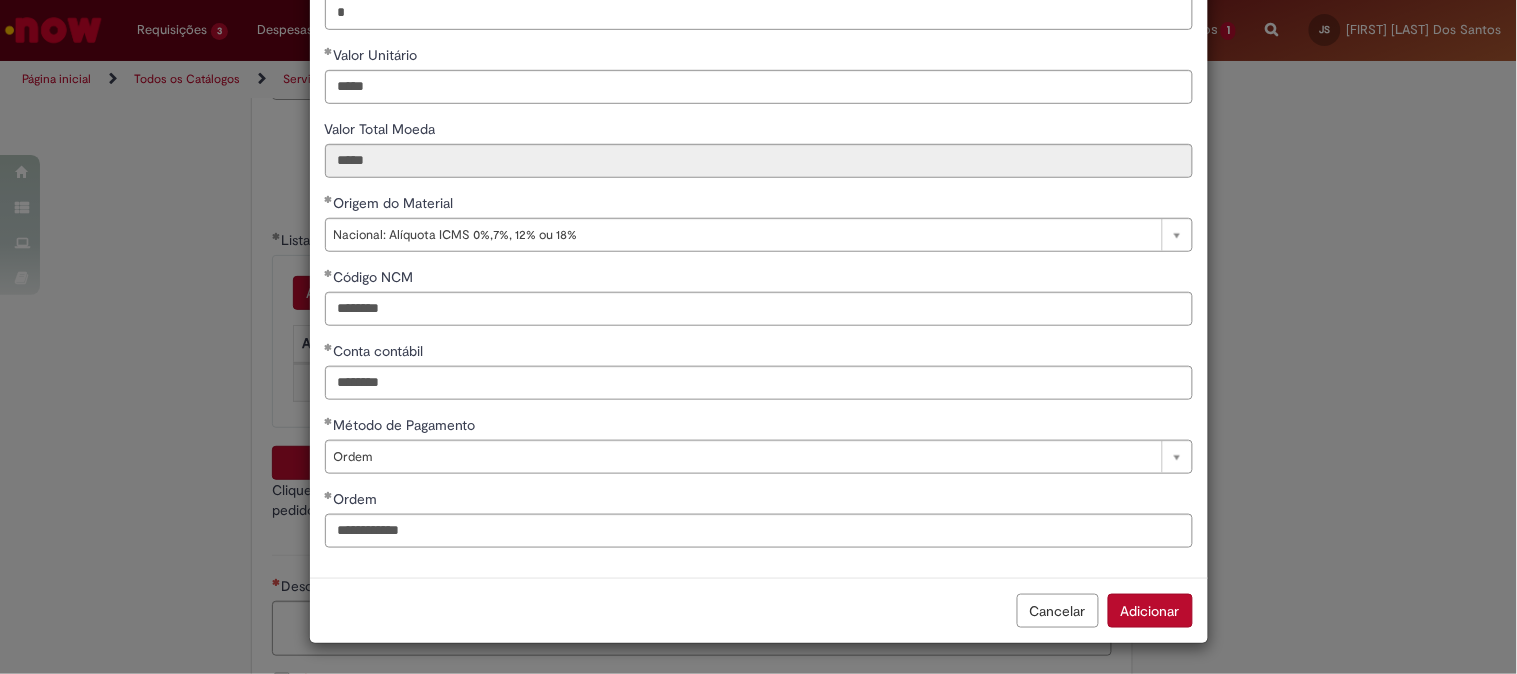 click on "Adicionar" at bounding box center (1150, 611) 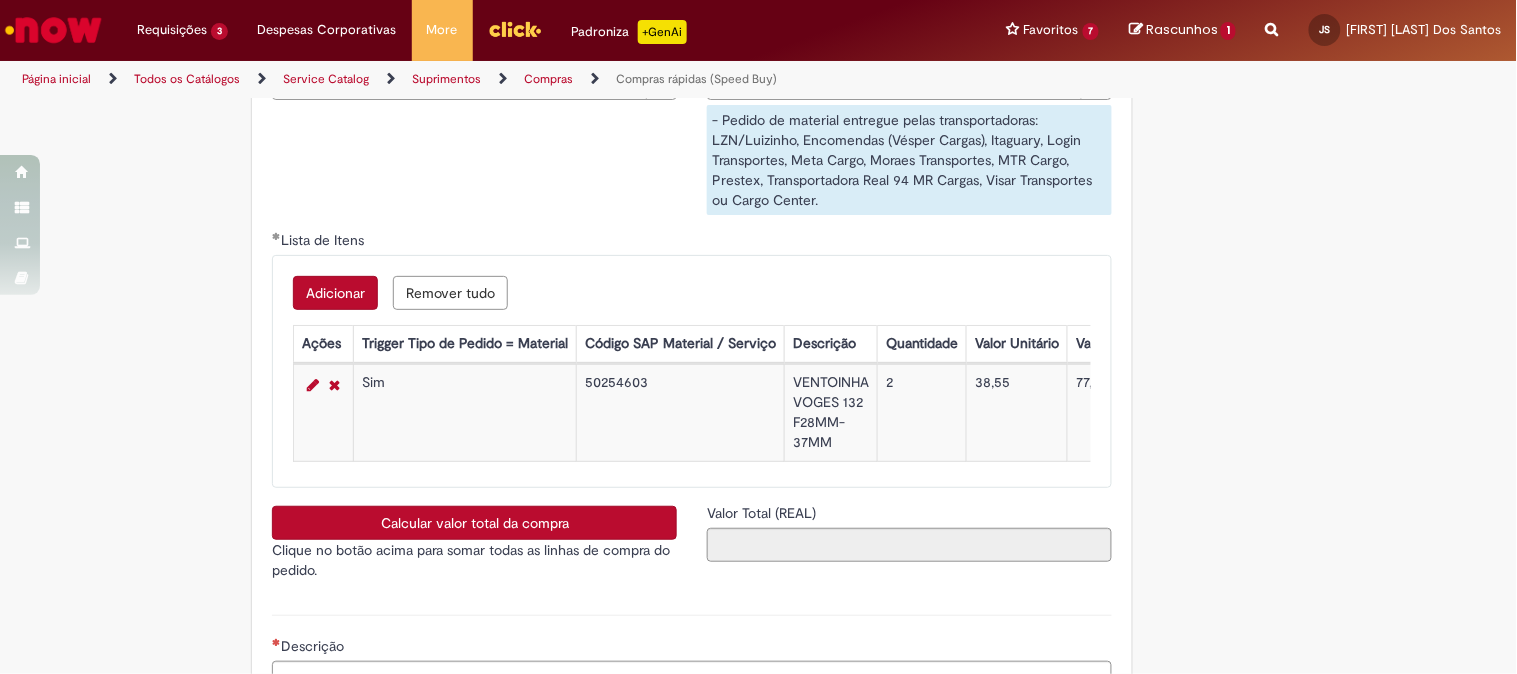 click on "Calcular valor total da compra" at bounding box center [474, 523] 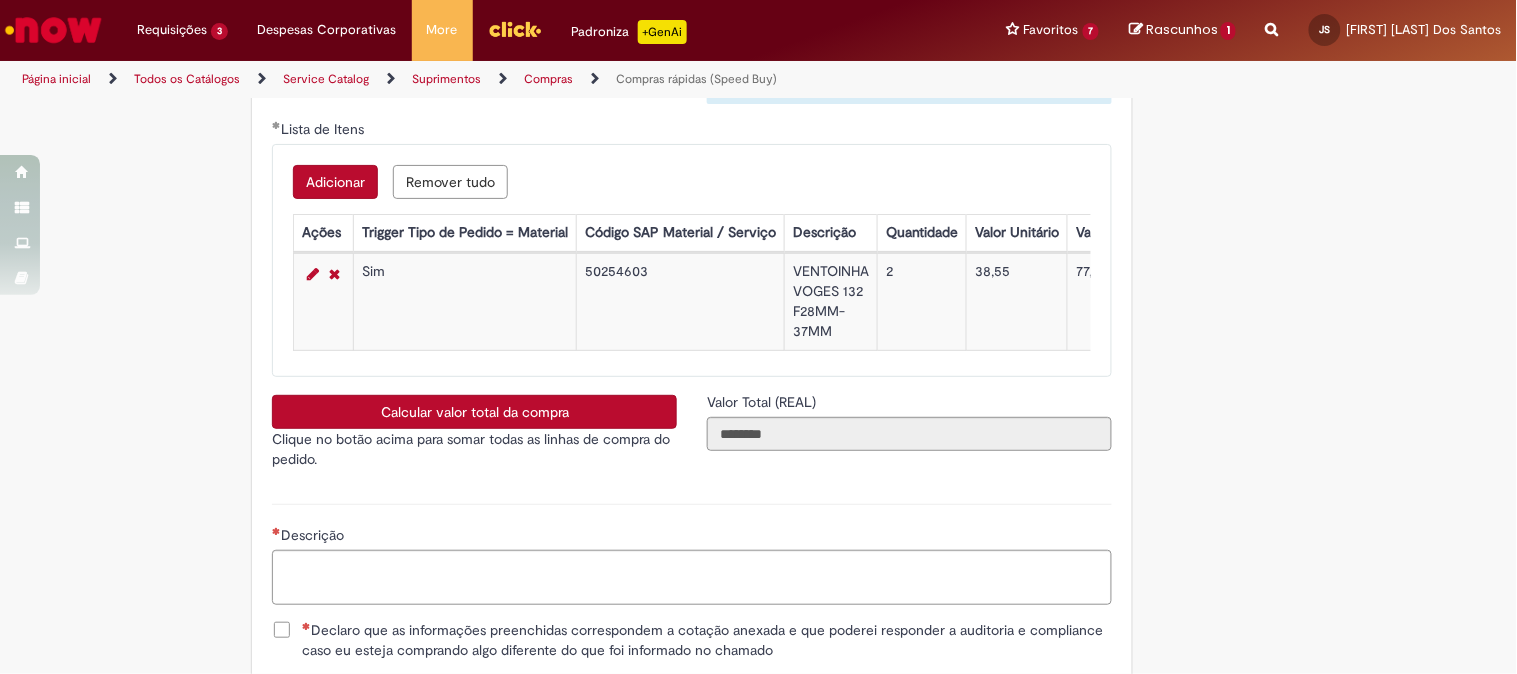 scroll, scrollTop: 3555, scrollLeft: 0, axis: vertical 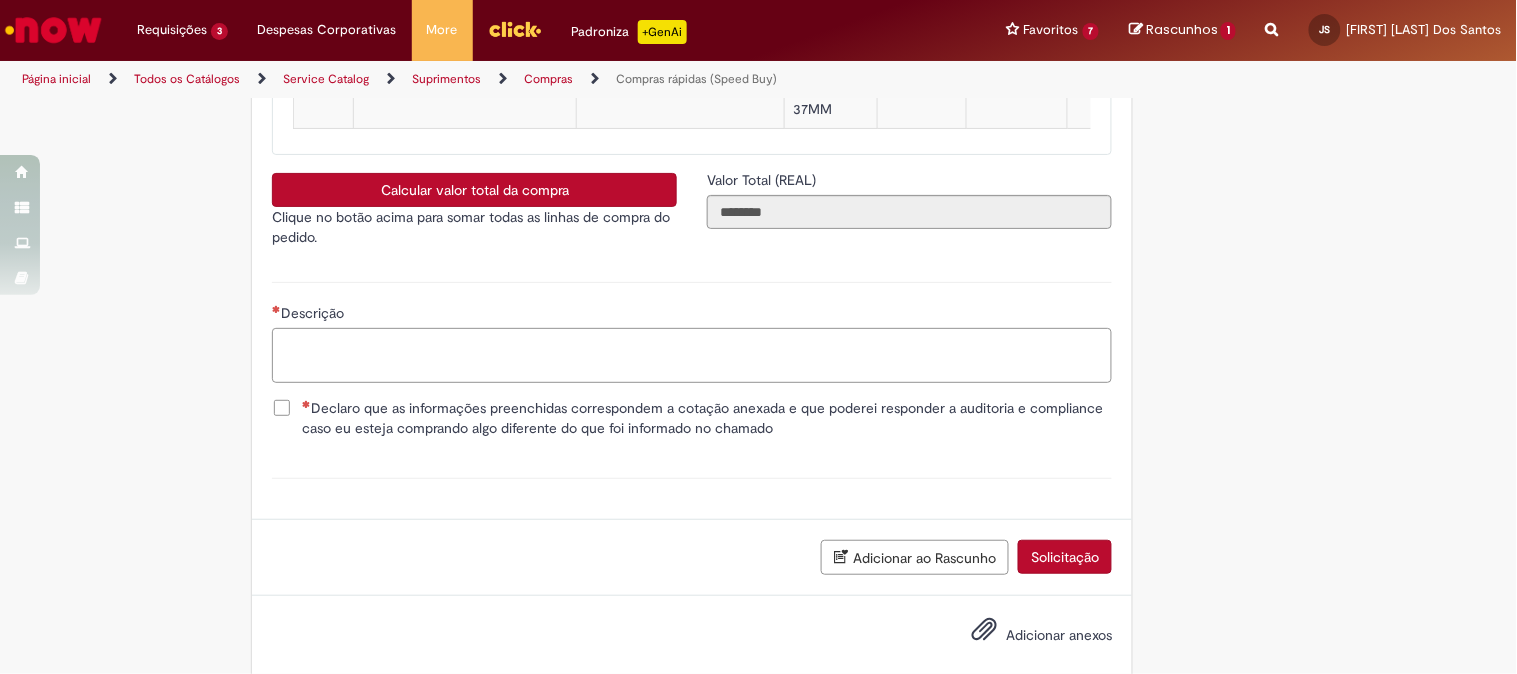 click on "Descrição" at bounding box center [692, 355] 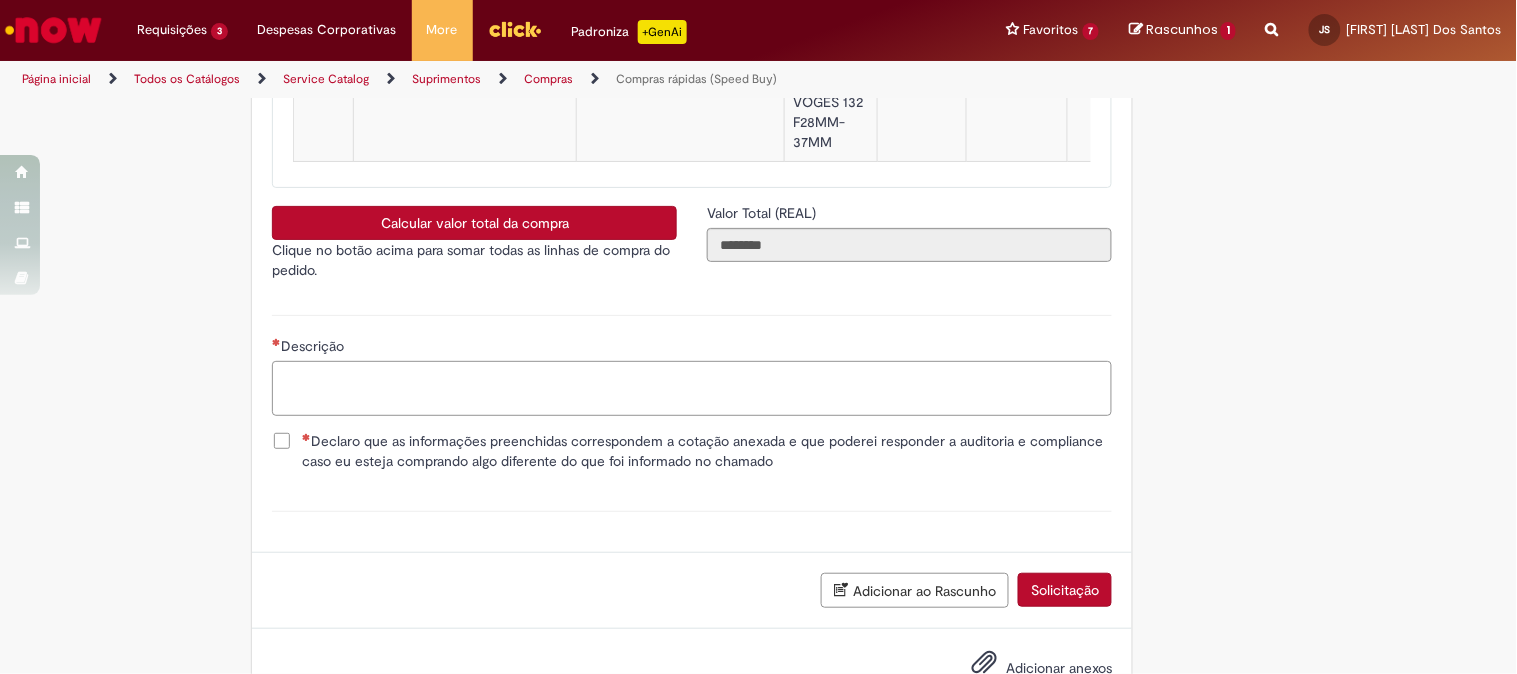 scroll, scrollTop: 3411, scrollLeft: 0, axis: vertical 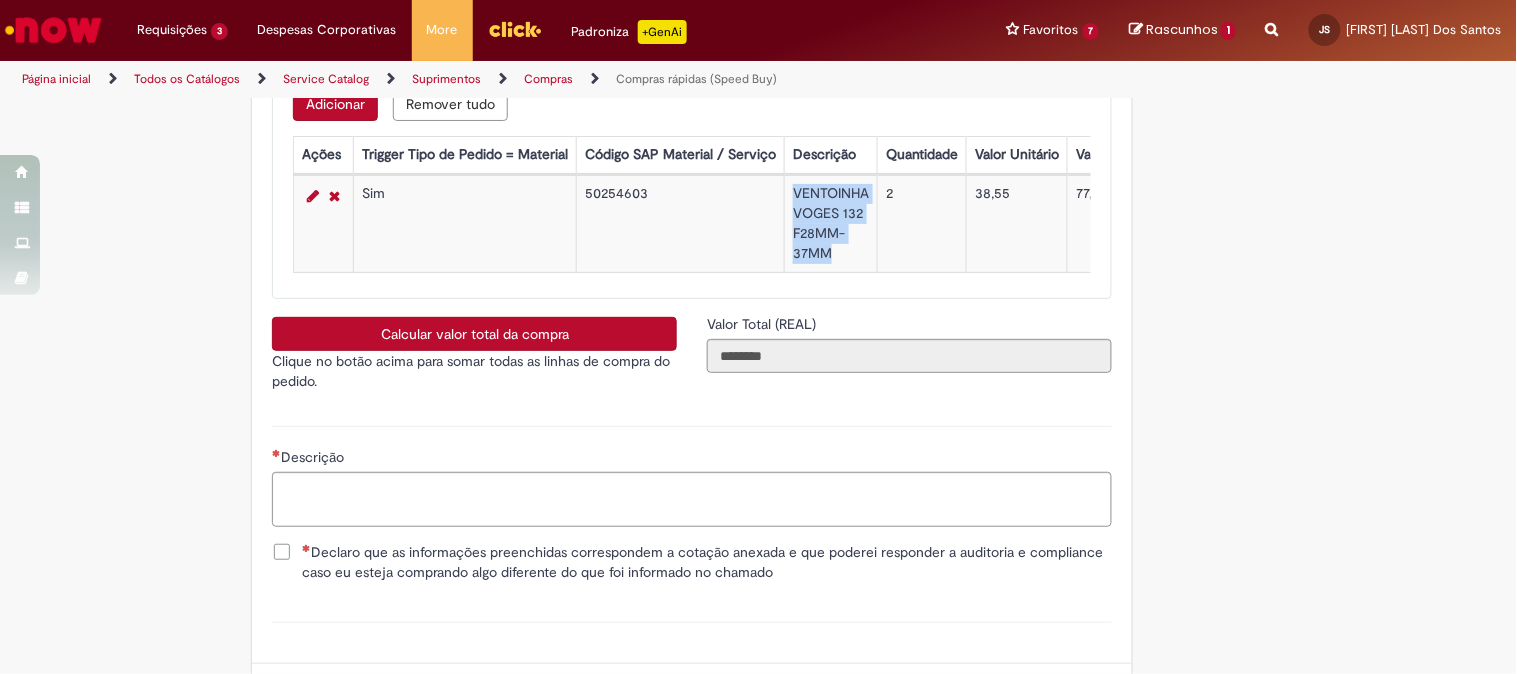 drag, startPoint x: 785, startPoint y: 216, endPoint x: 841, endPoint y: 285, distance: 88.86507 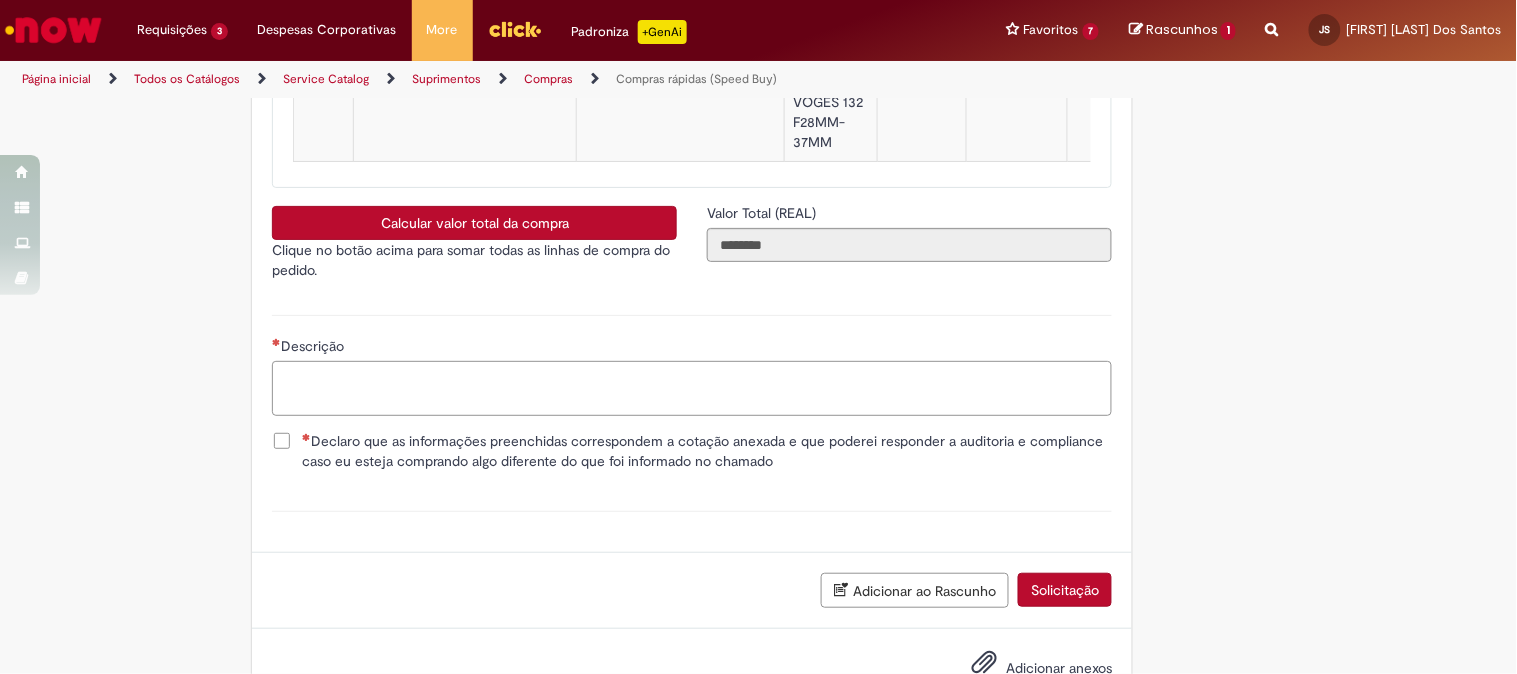 click on "Descrição" at bounding box center [692, 388] 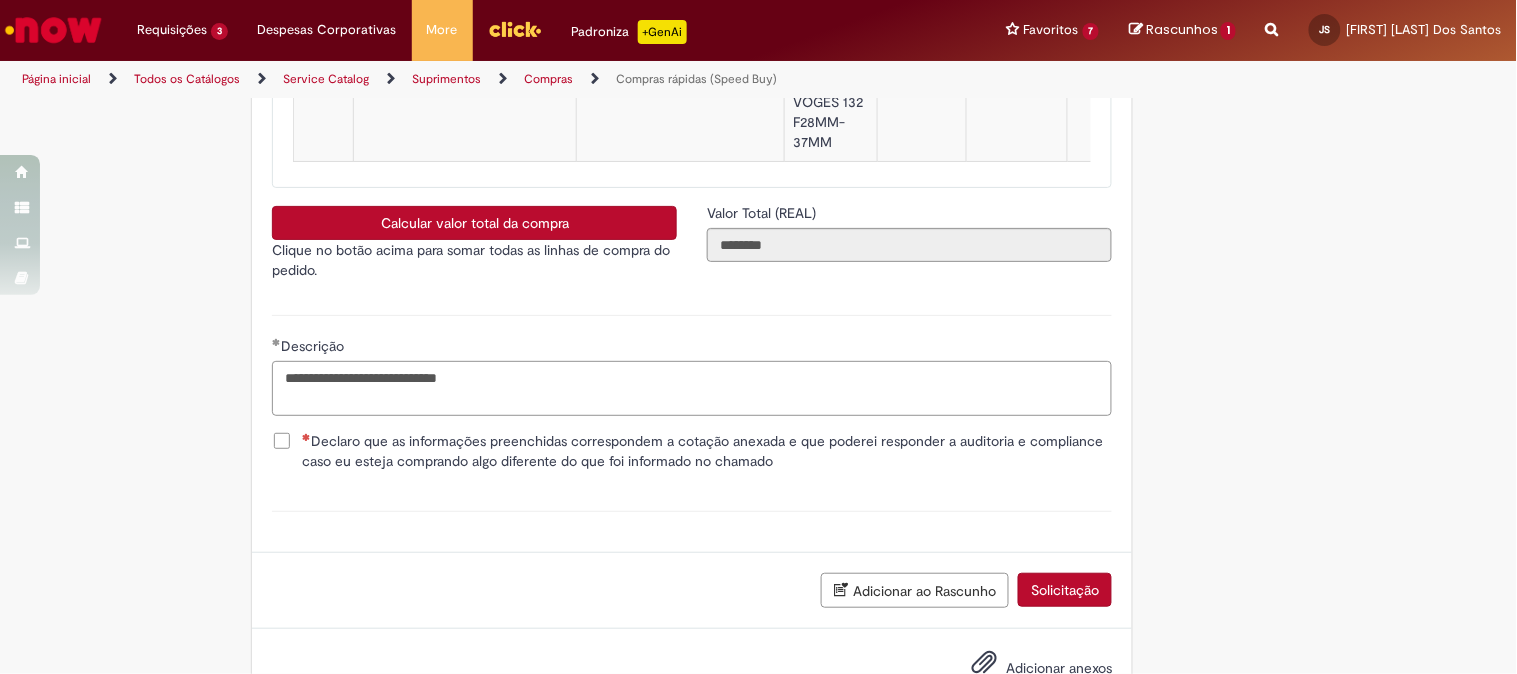 type on "**********" 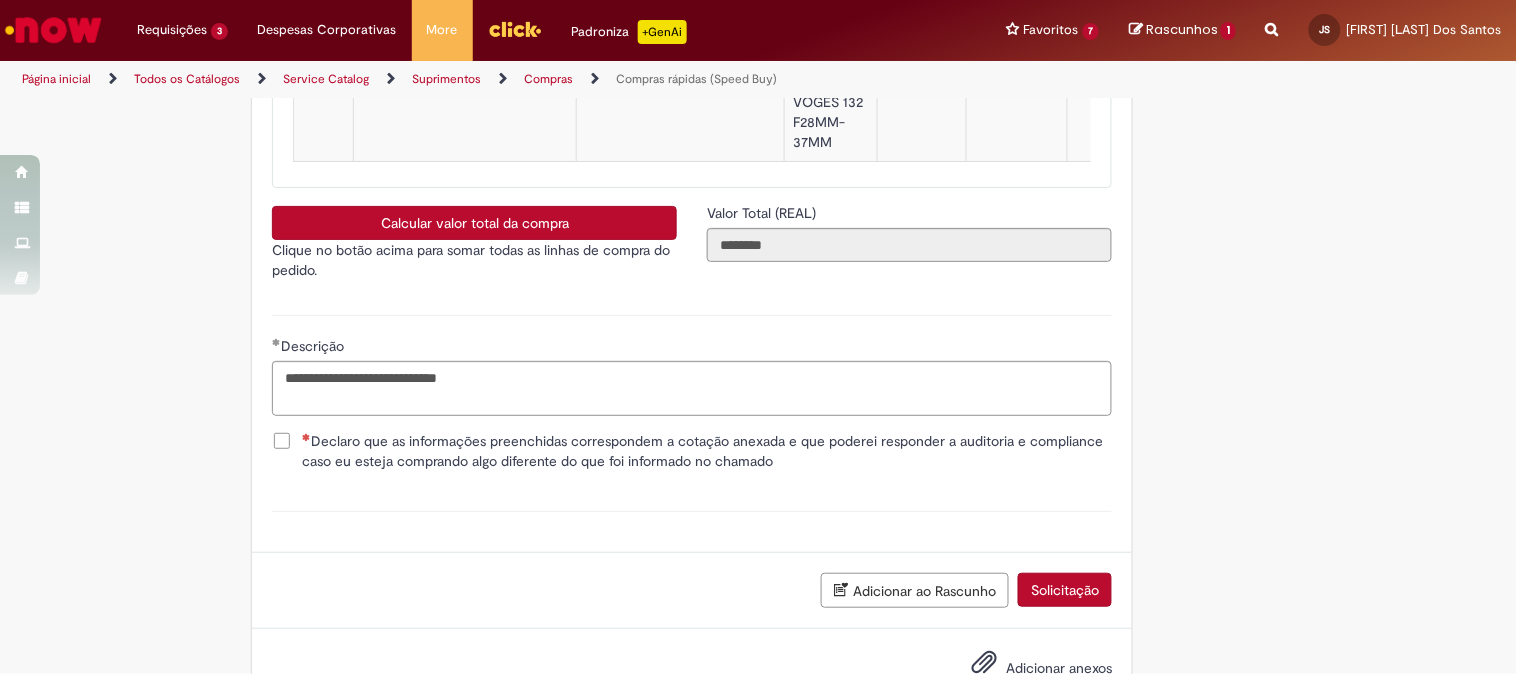 click on "Declaro que as informações preenchidas correspondem a cotação anexada e que poderei responder a auditoria e compliance caso eu esteja comprando algo diferente do que foi informado no chamado" at bounding box center [692, 451] 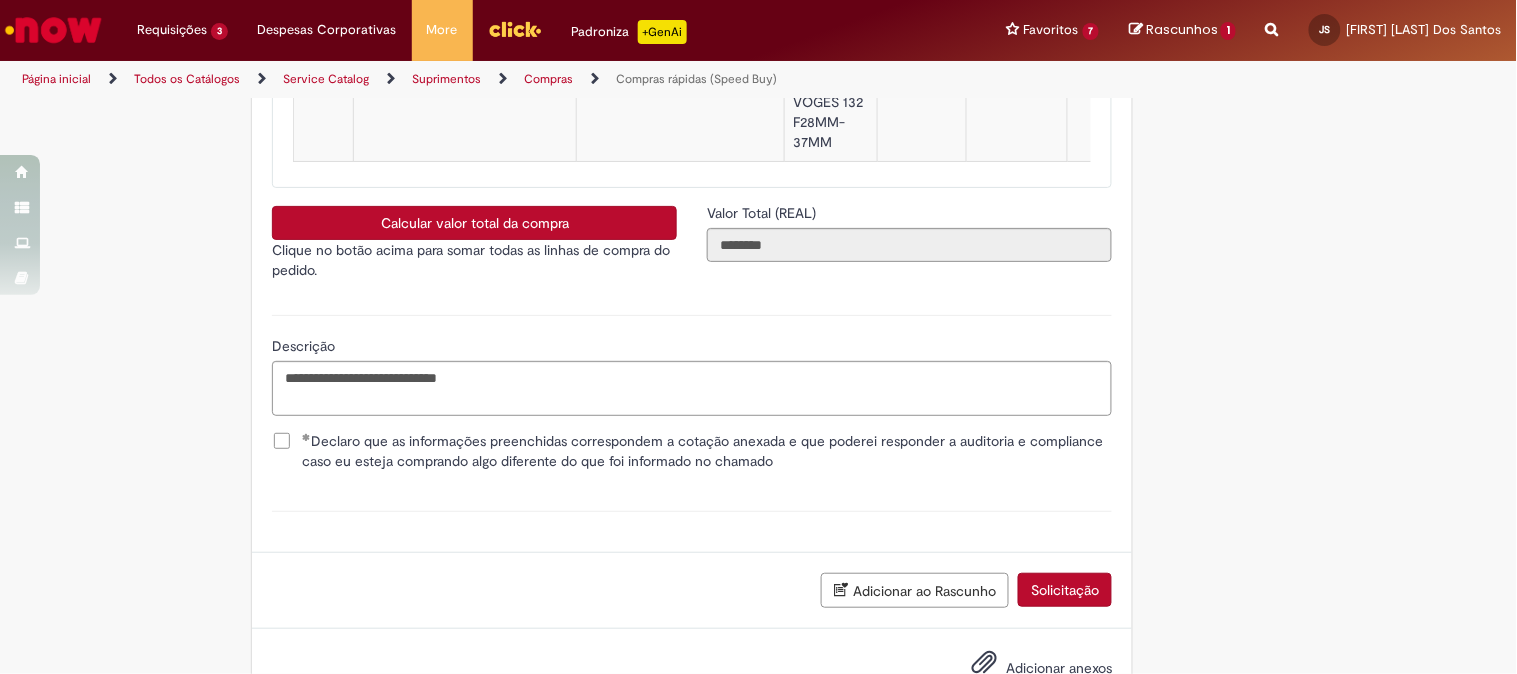 click on "Declaro que as informações preenchidas correspondem a cotação anexada e que poderei responder a auditoria e compliance caso eu esteja comprando algo diferente do que foi informado no chamado" at bounding box center [707, 451] 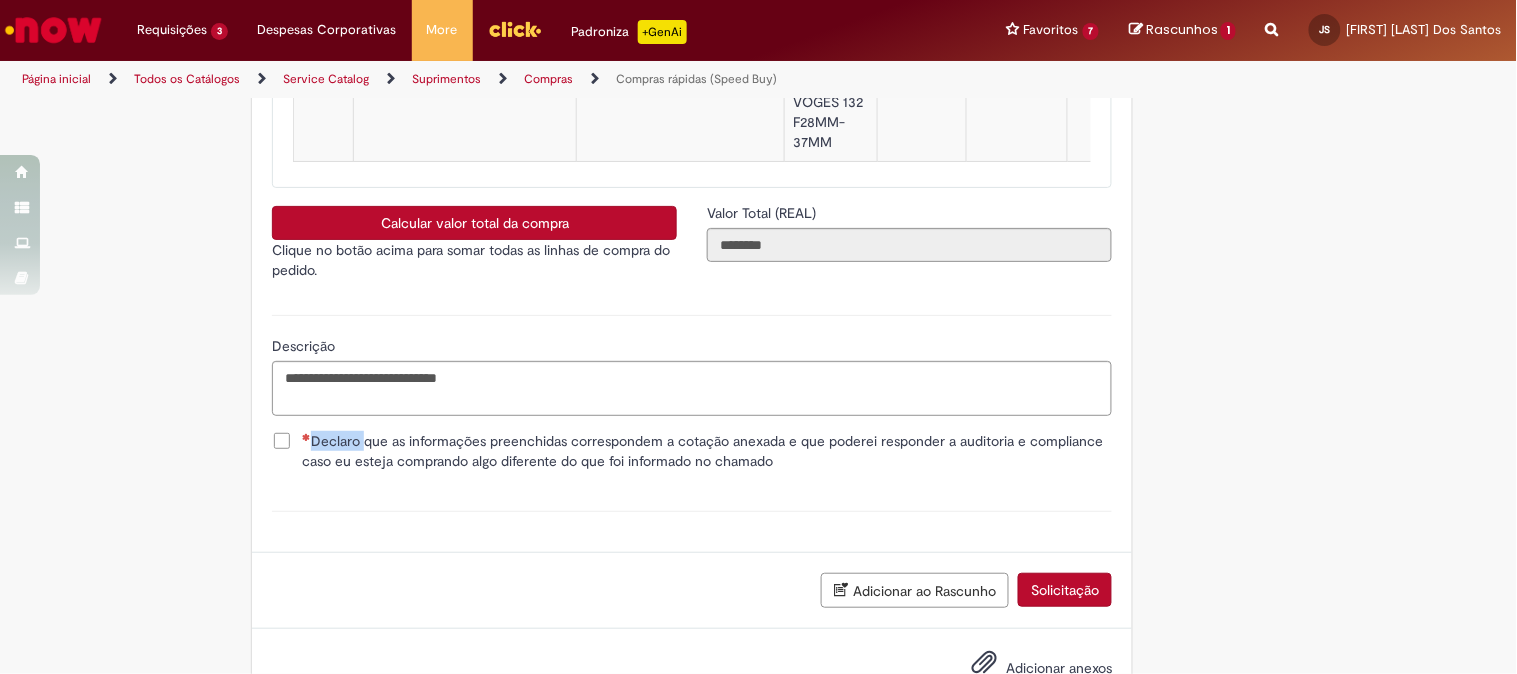 click on "Declaro que as informações preenchidas correspondem a cotação anexada e que poderei responder a auditoria e compliance caso eu esteja comprando algo diferente do que foi informado no chamado" at bounding box center (707, 451) 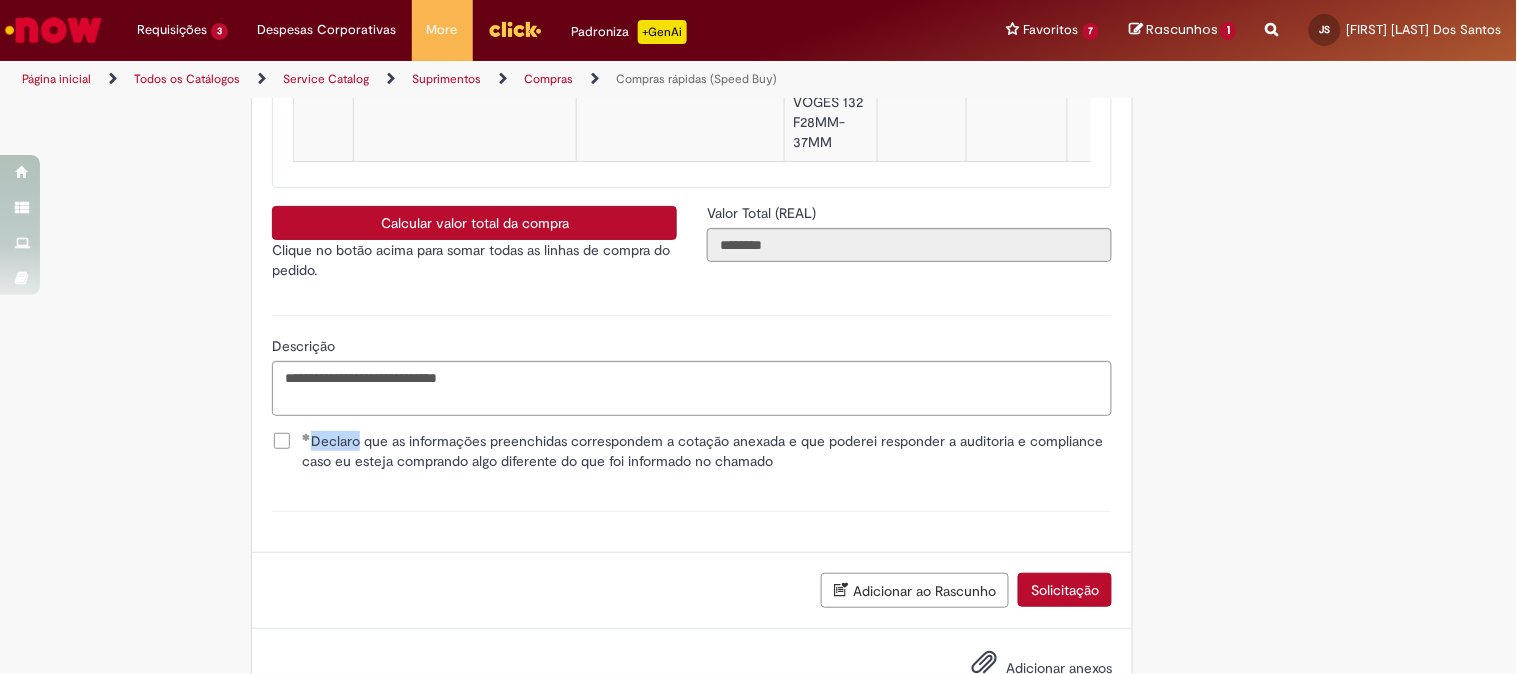 scroll, scrollTop: 3633, scrollLeft: 0, axis: vertical 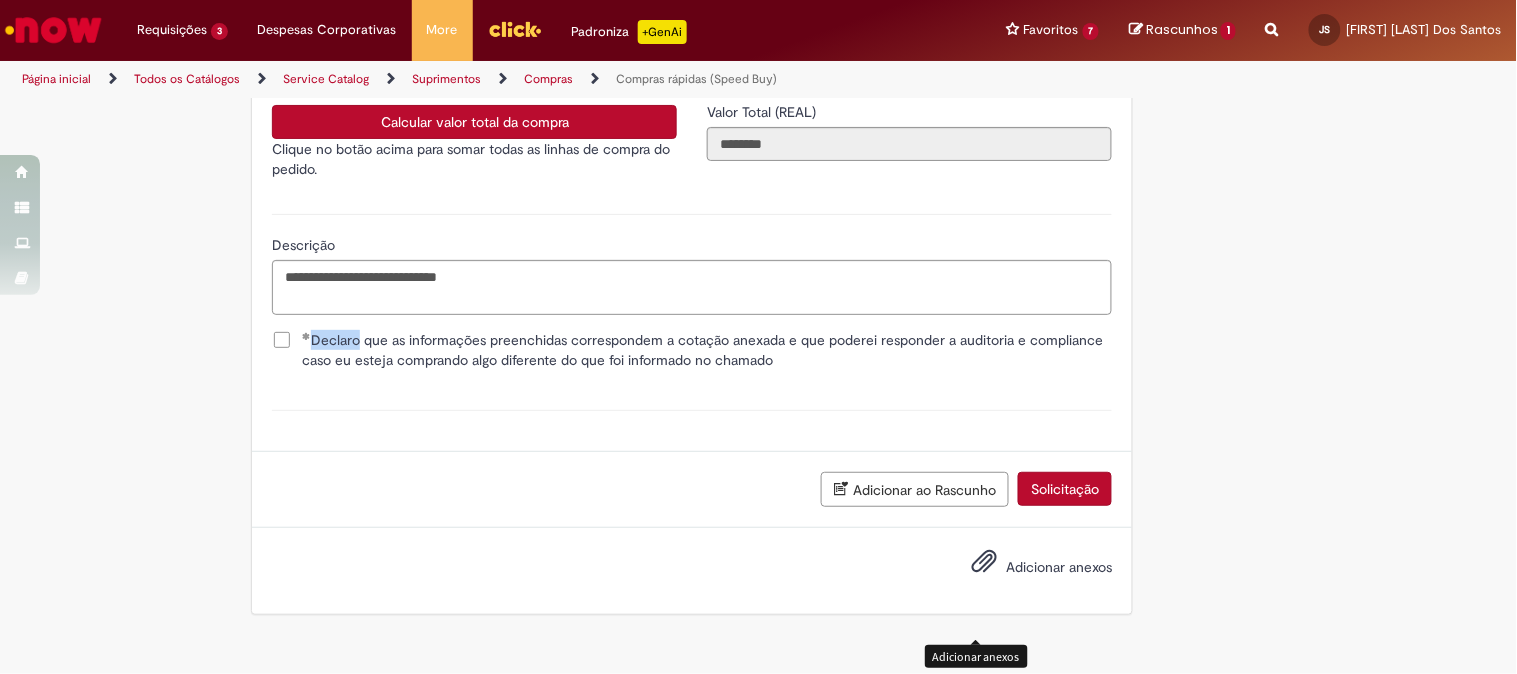 click on "Adicionar anexos" at bounding box center [984, 566] 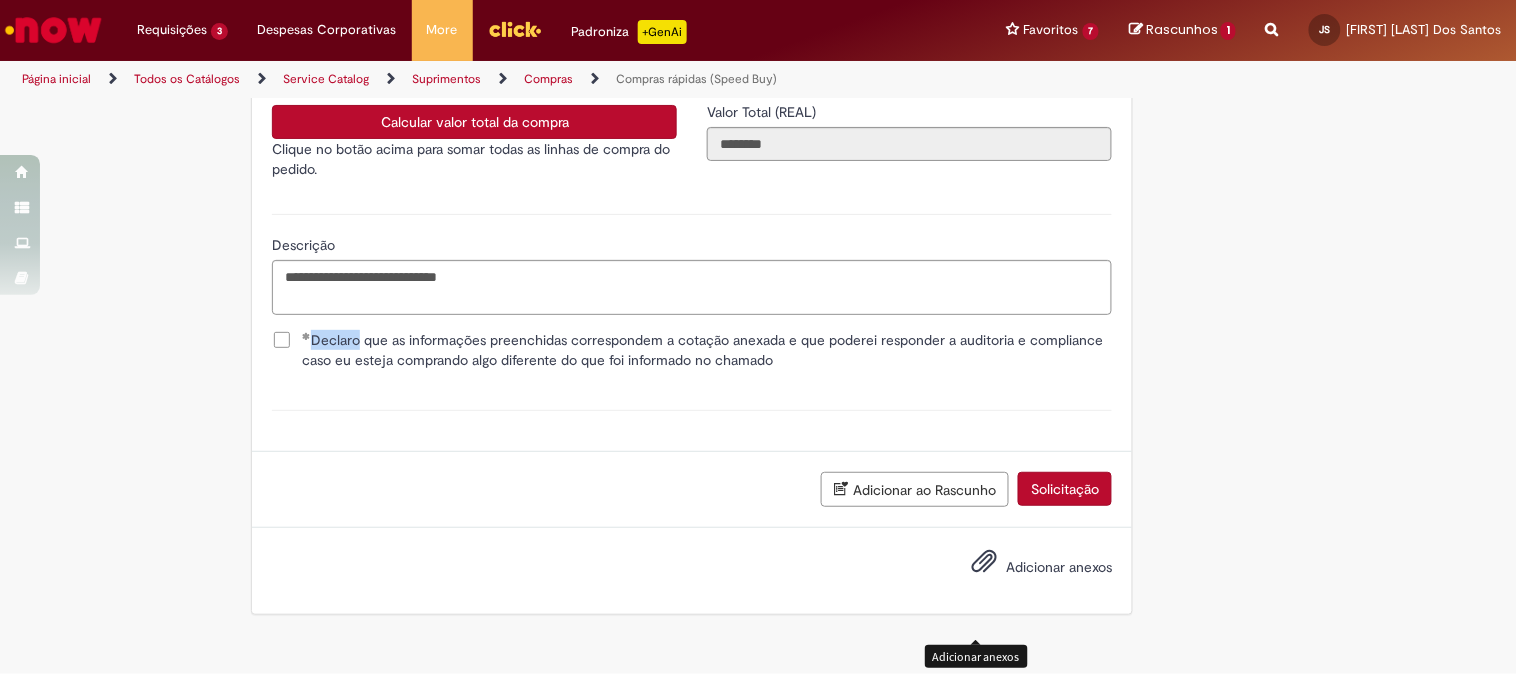 click on "Adicionar anexos" at bounding box center (984, 566) 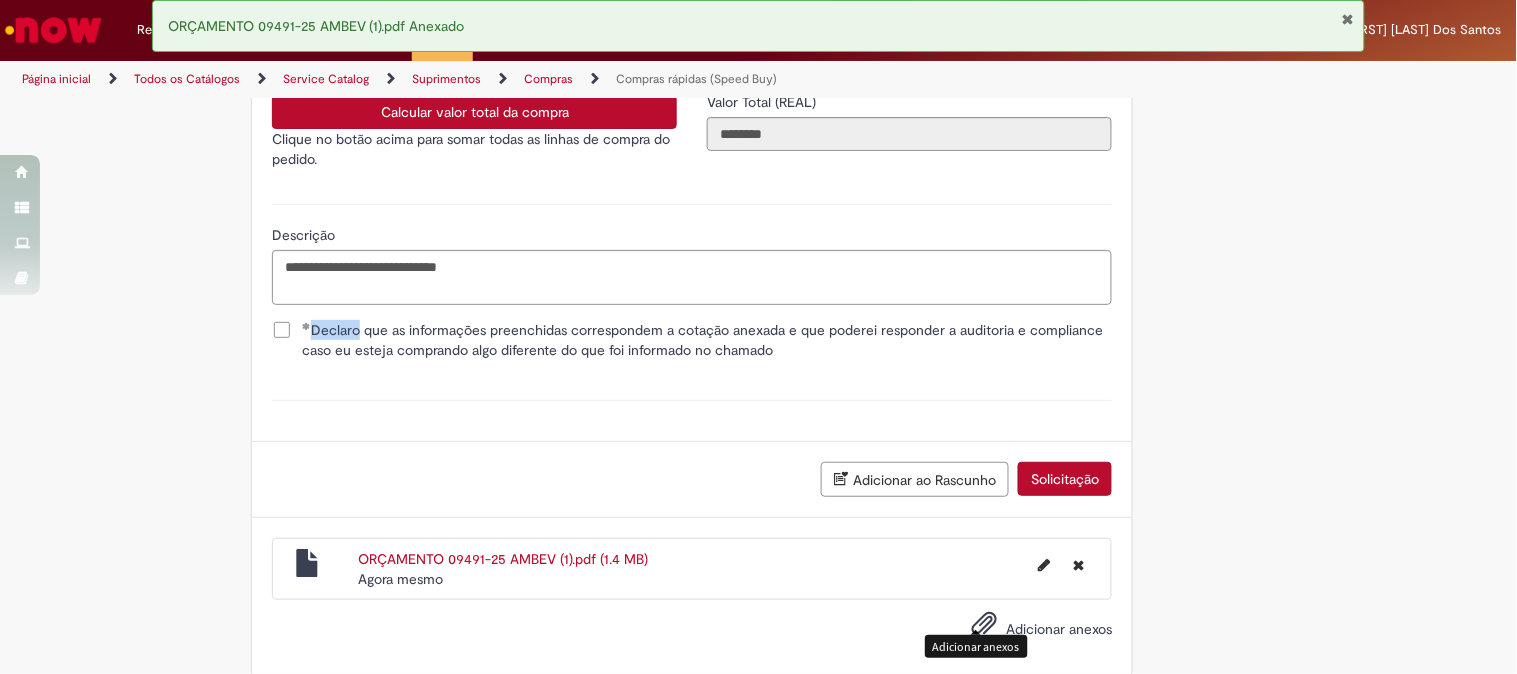 scroll, scrollTop: 3522, scrollLeft: 0, axis: vertical 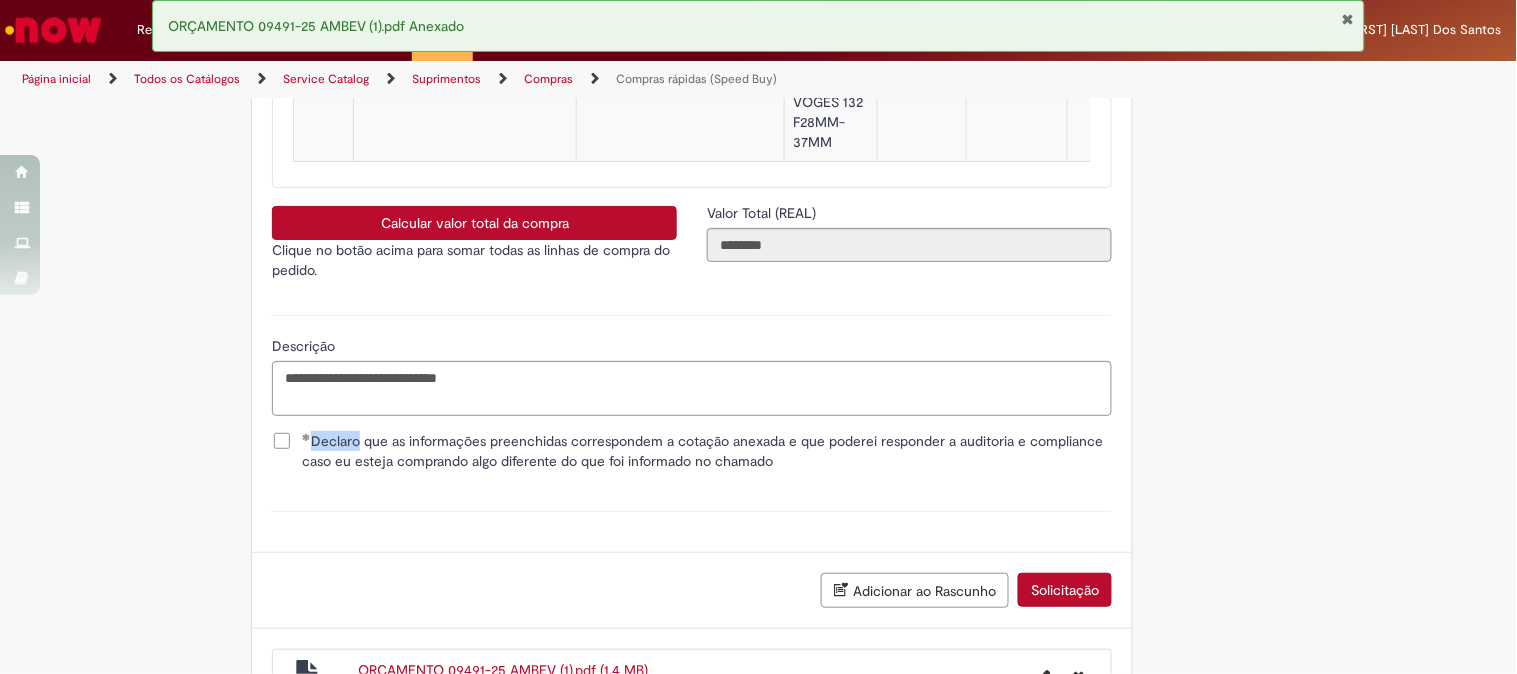 click on "Solicitação" at bounding box center (1065, 590) 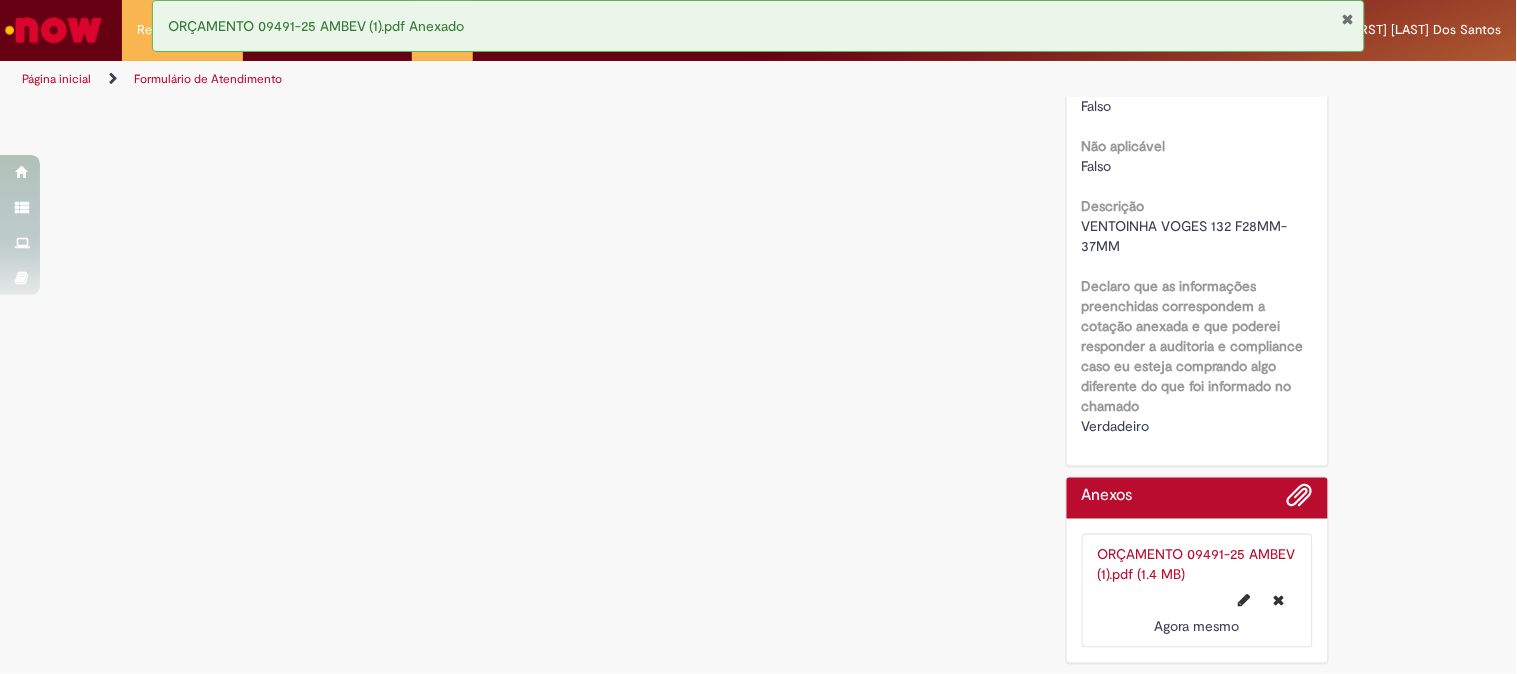 scroll, scrollTop: 0, scrollLeft: 0, axis: both 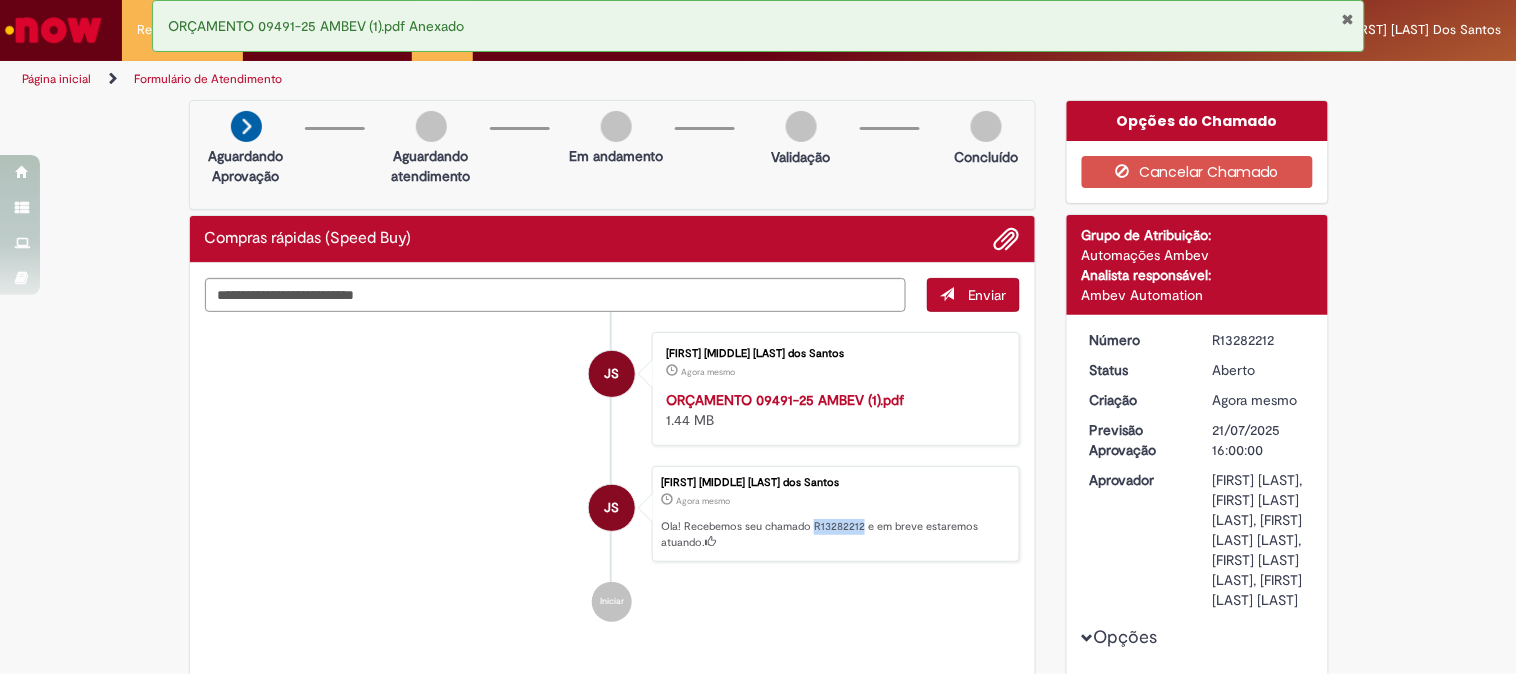 drag, startPoint x: 806, startPoint y: 526, endPoint x: 855, endPoint y: 527, distance: 49.010204 